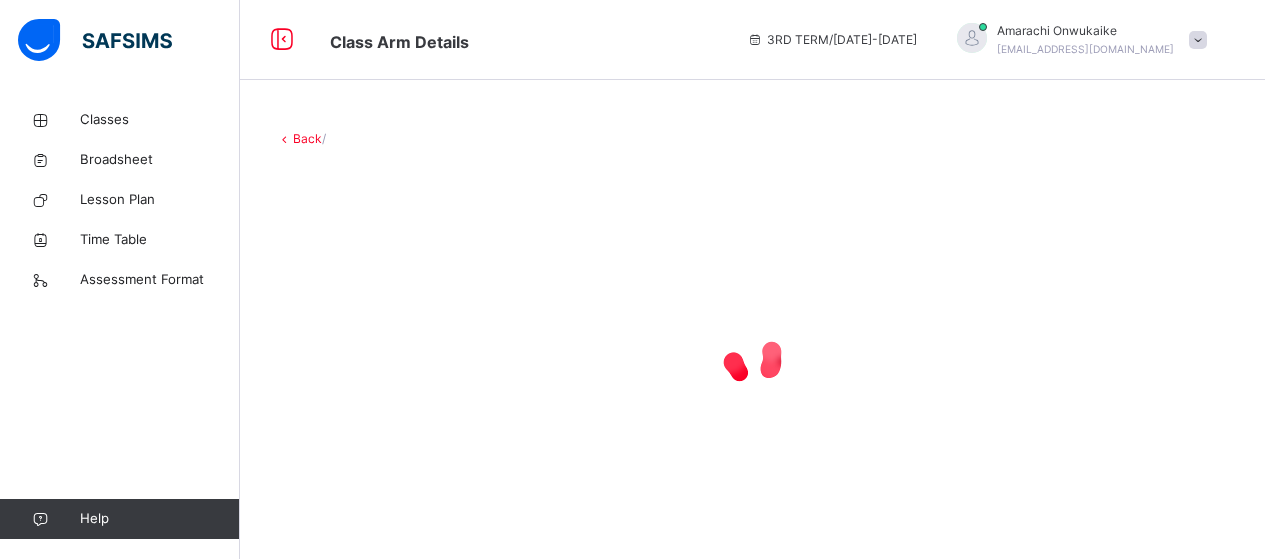 scroll, scrollTop: 0, scrollLeft: 0, axis: both 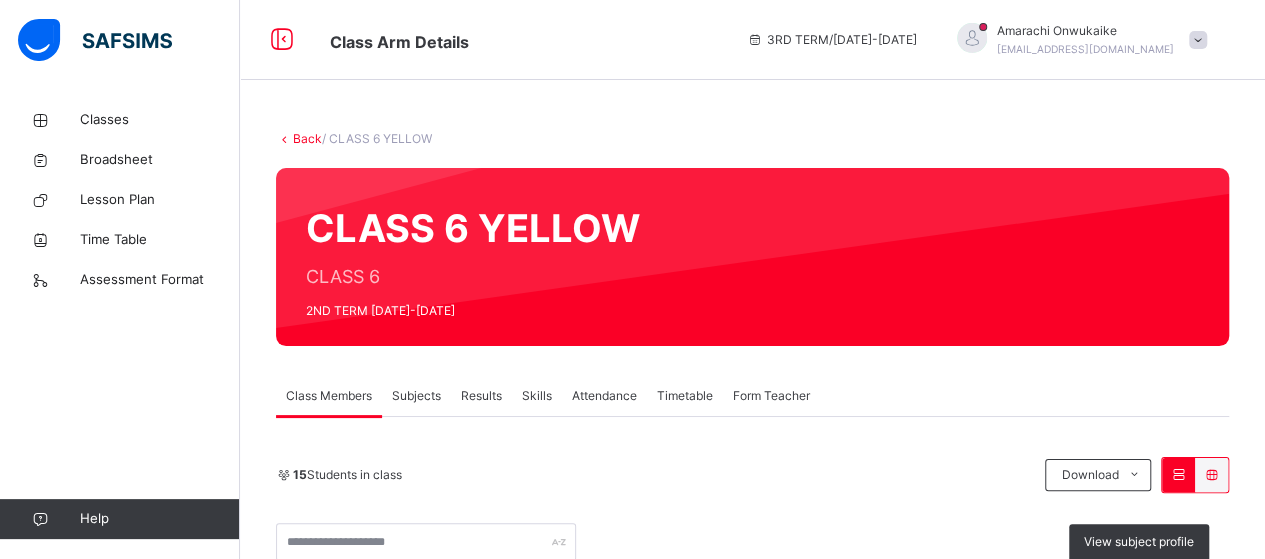 click on "Subjects" at bounding box center (416, 396) 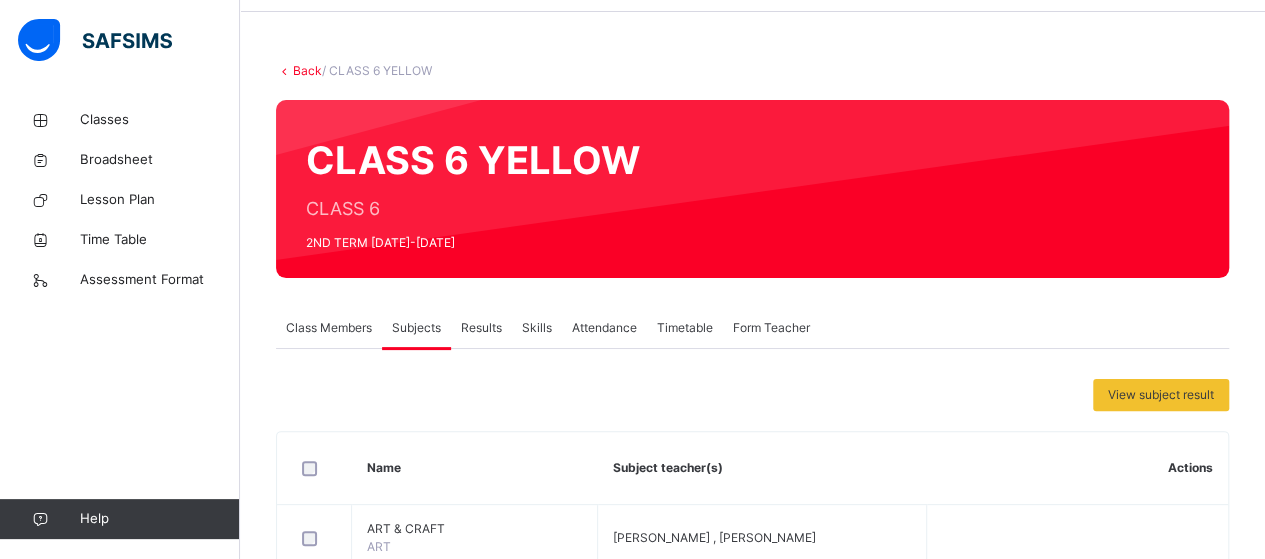 scroll, scrollTop: 70, scrollLeft: 0, axis: vertical 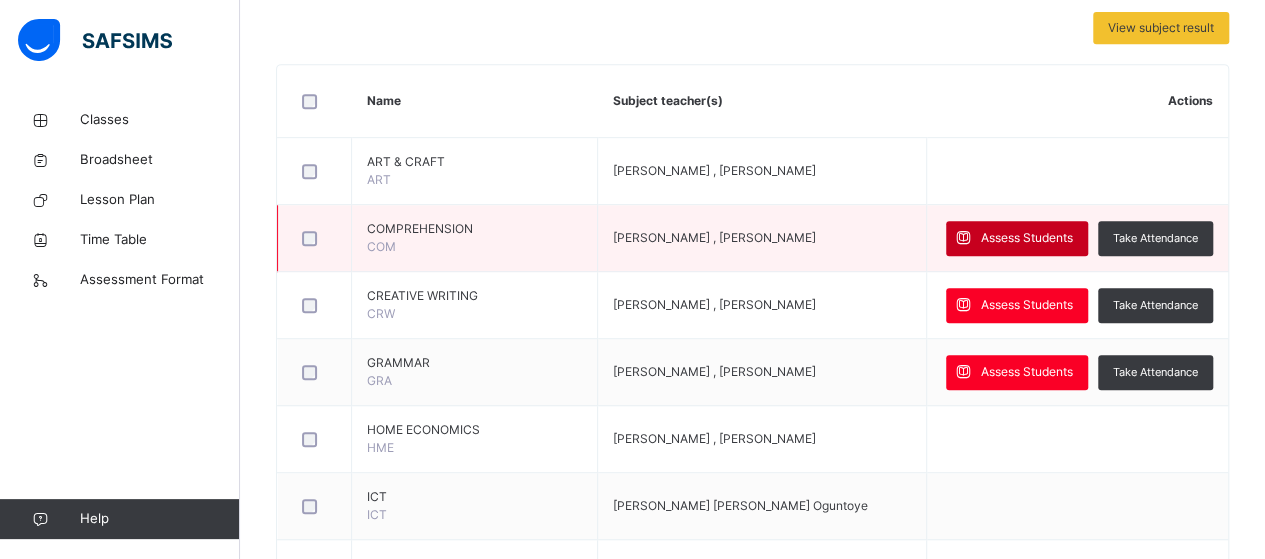 click on "Assess Students" at bounding box center (1027, 238) 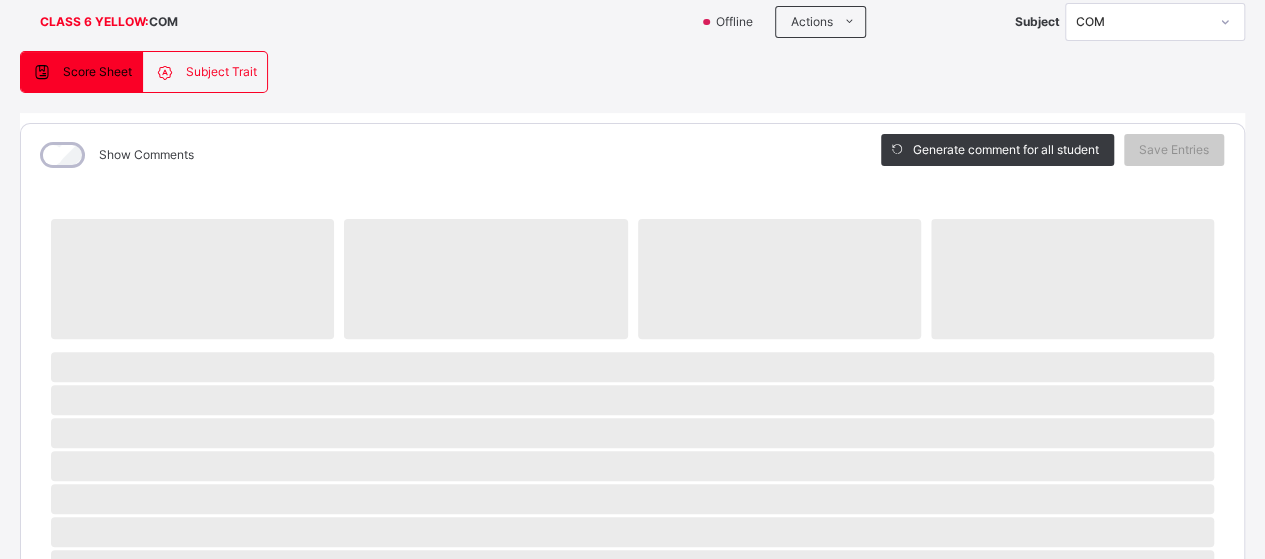 scroll, scrollTop: 136, scrollLeft: 0, axis: vertical 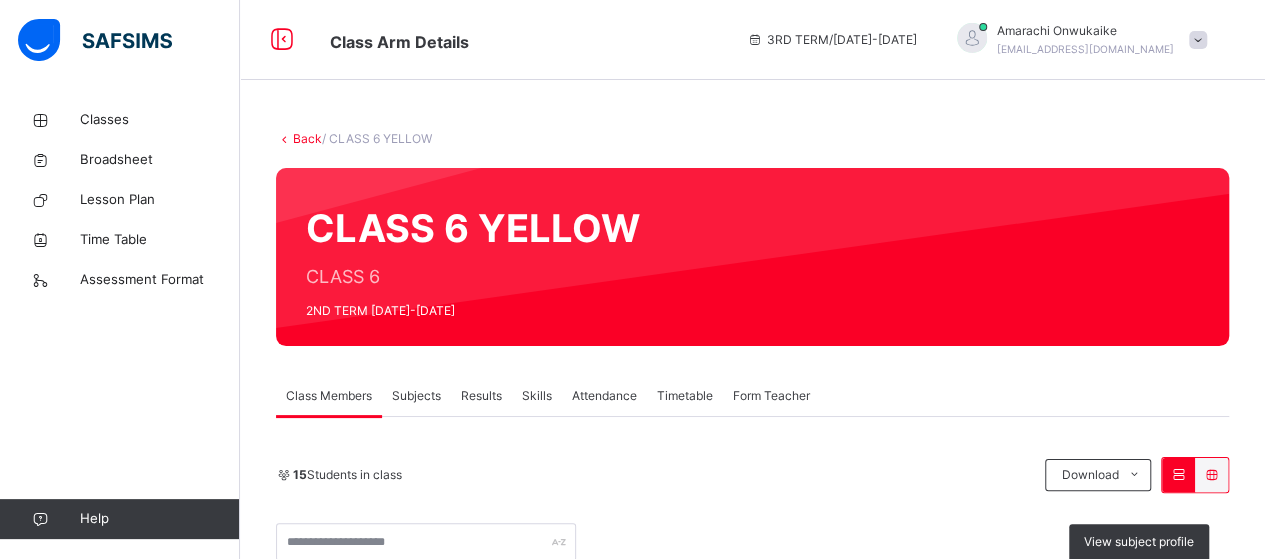 click on "Subjects" at bounding box center (416, 396) 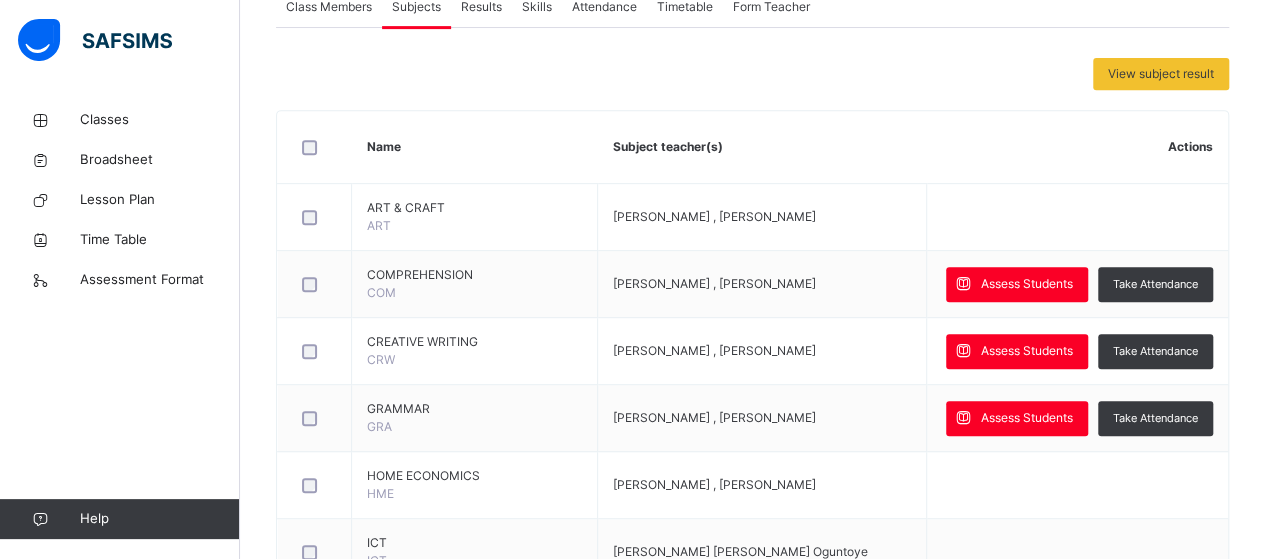scroll, scrollTop: 533, scrollLeft: 0, axis: vertical 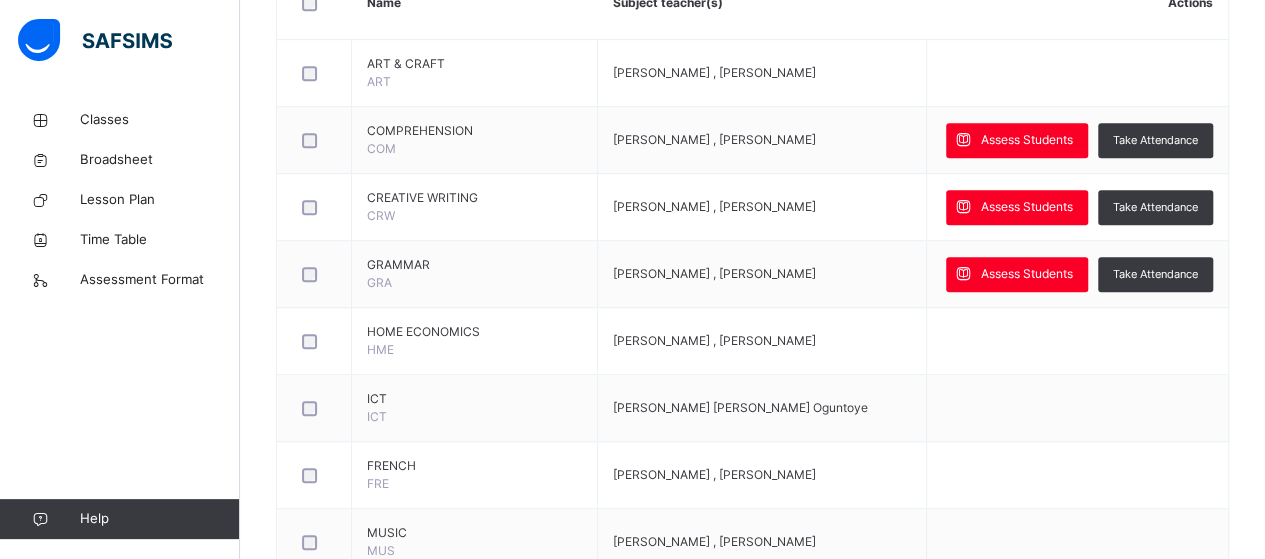 click on "Assess Students" at bounding box center [1027, 140] 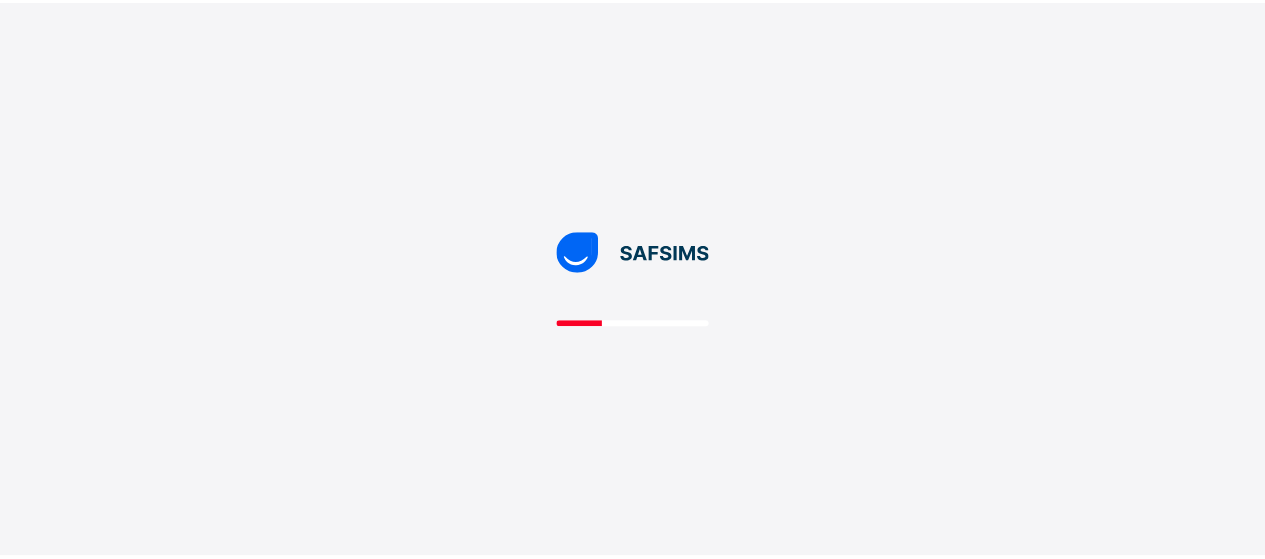scroll, scrollTop: 0, scrollLeft: 0, axis: both 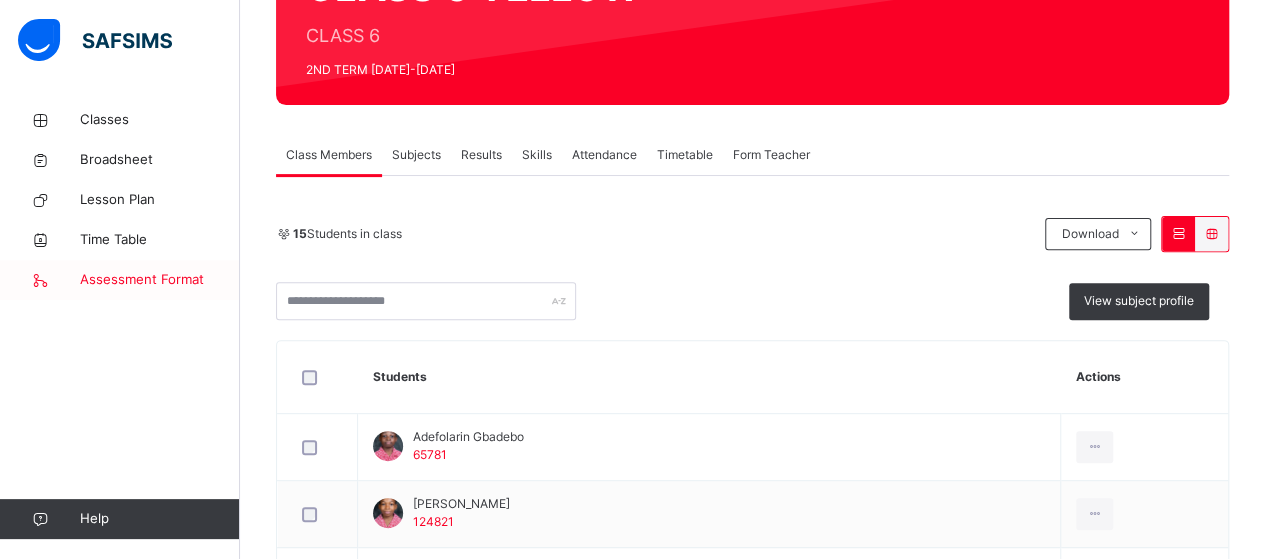 click on "Assessment Format" at bounding box center (160, 280) 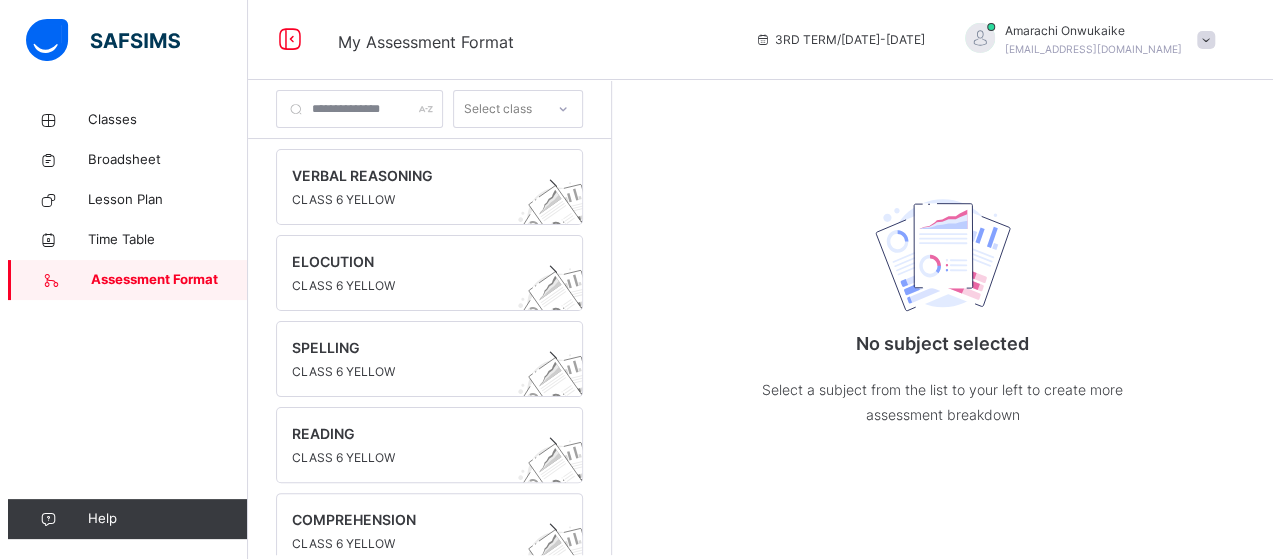 scroll, scrollTop: 0, scrollLeft: 0, axis: both 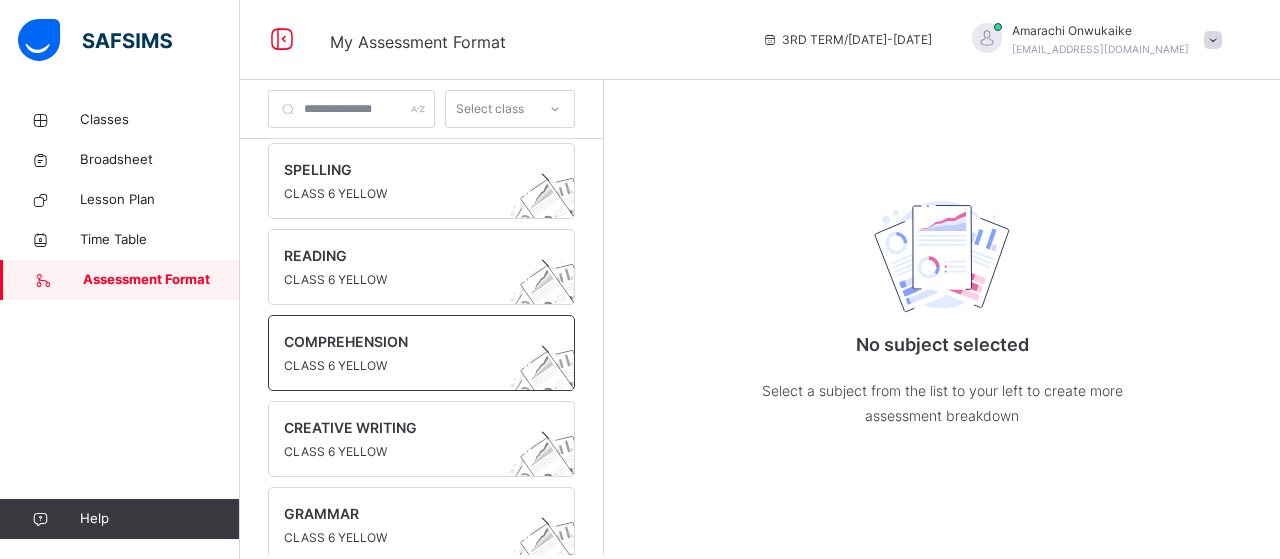 click on "COMPREHENSION" at bounding box center (402, 341) 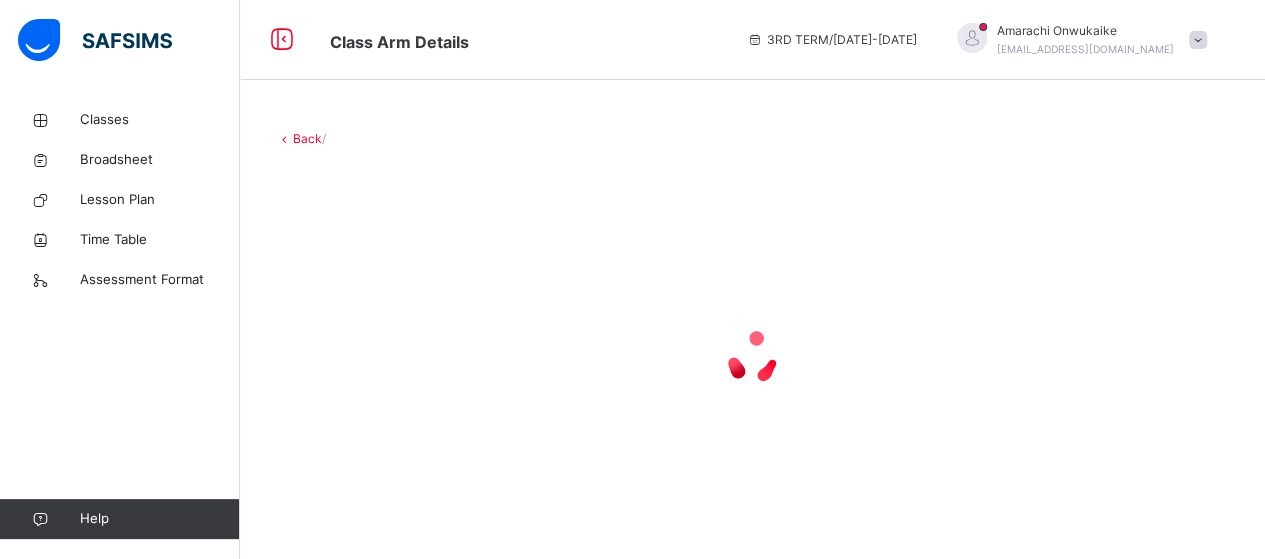 scroll, scrollTop: 18, scrollLeft: 0, axis: vertical 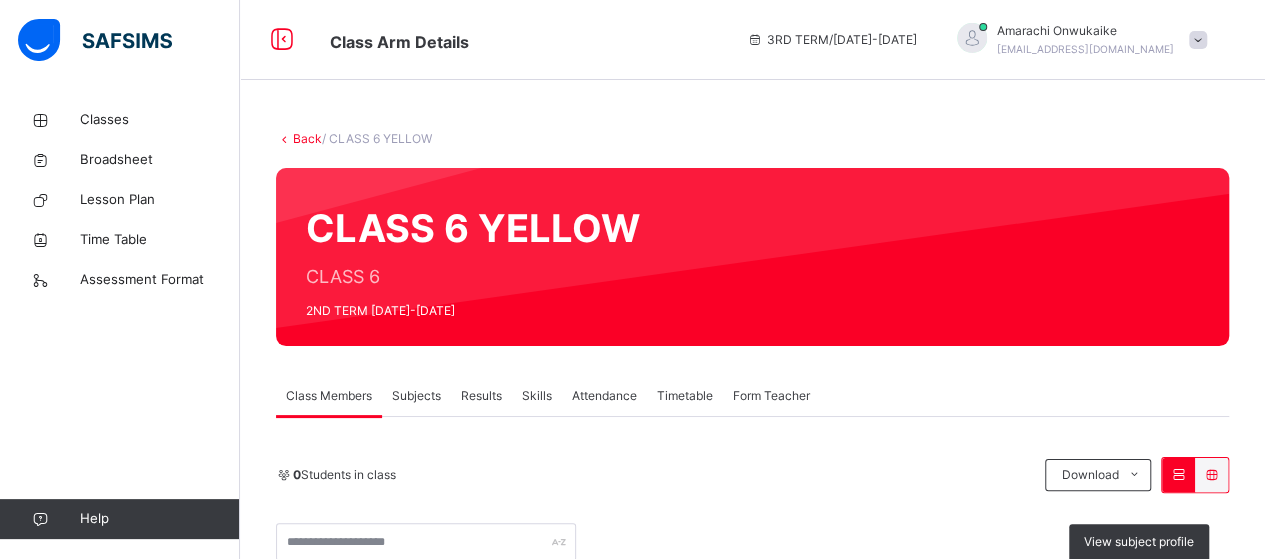 click on "Subjects" at bounding box center (416, 396) 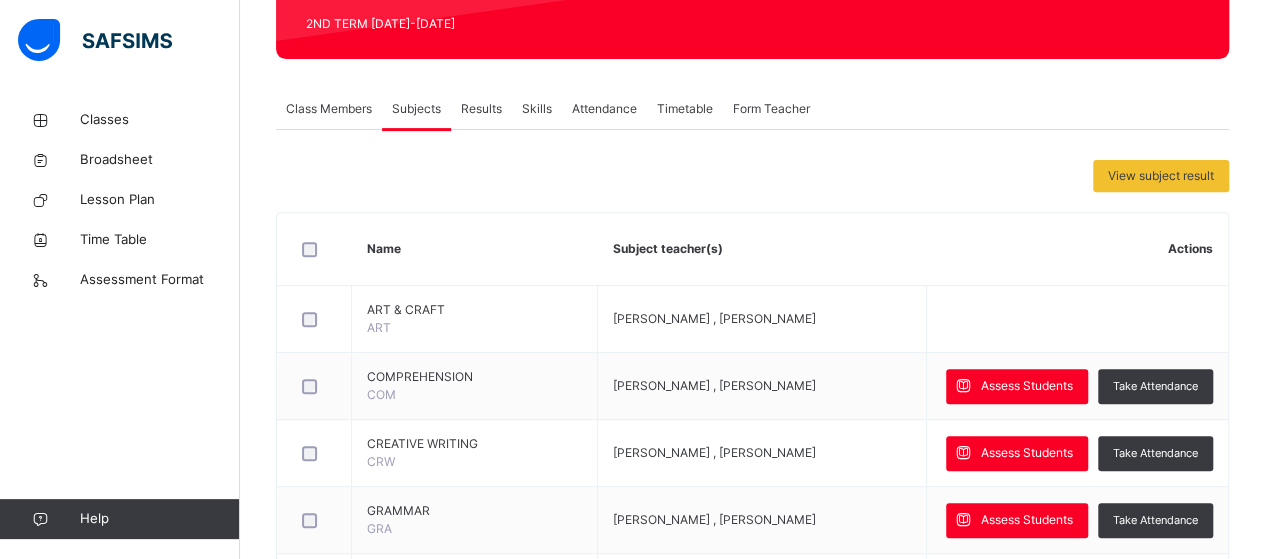 scroll, scrollTop: 292, scrollLeft: 0, axis: vertical 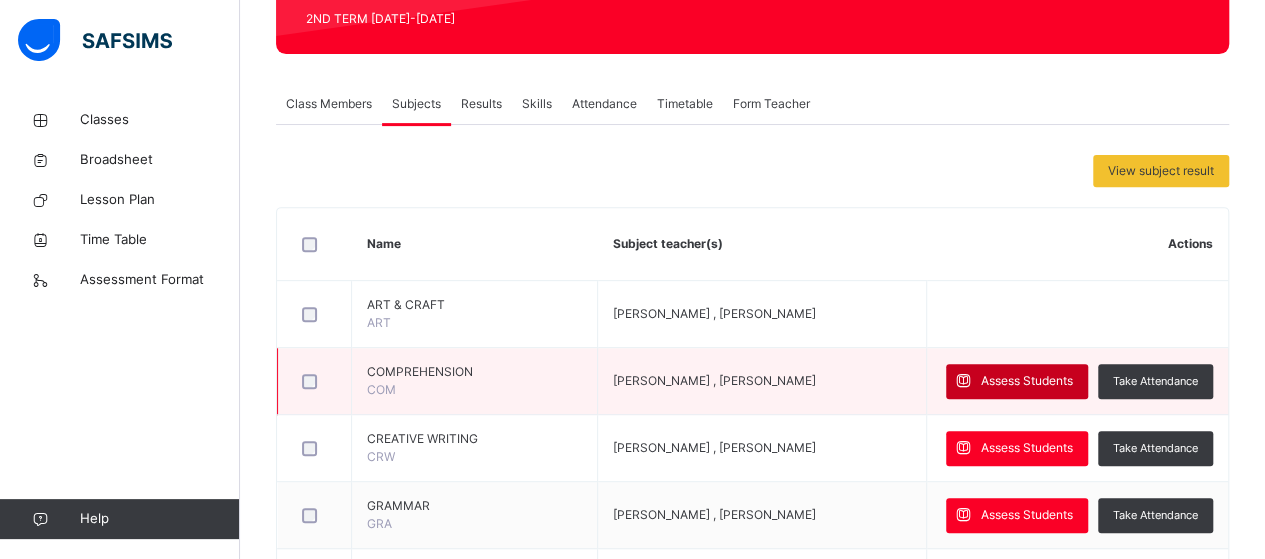 click on "Assess Students" at bounding box center [1027, 381] 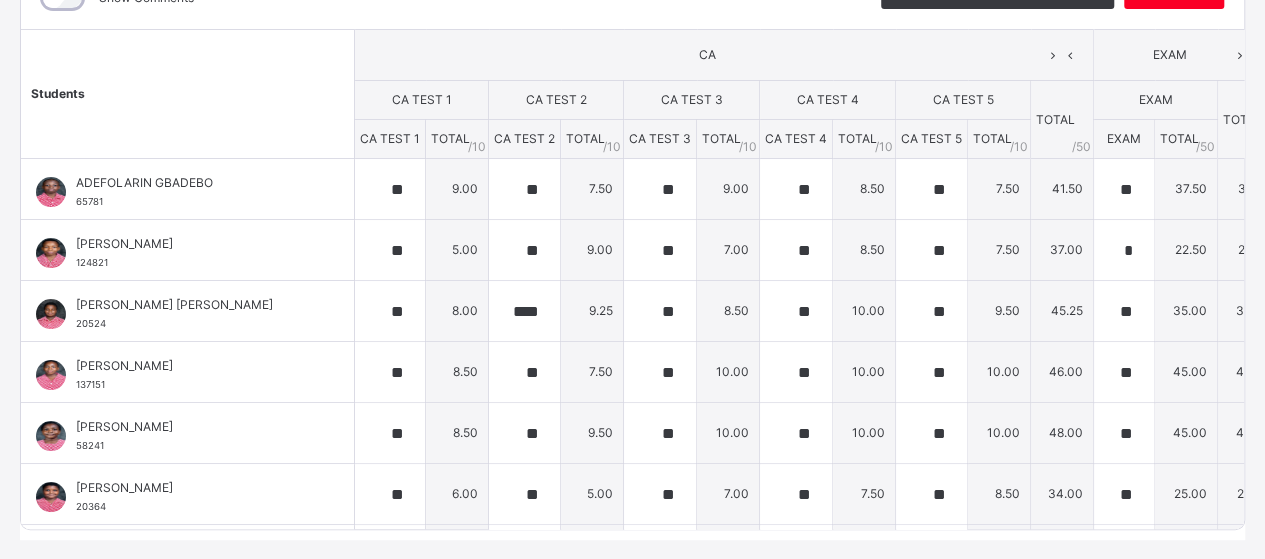 scroll, scrollTop: 303, scrollLeft: 0, axis: vertical 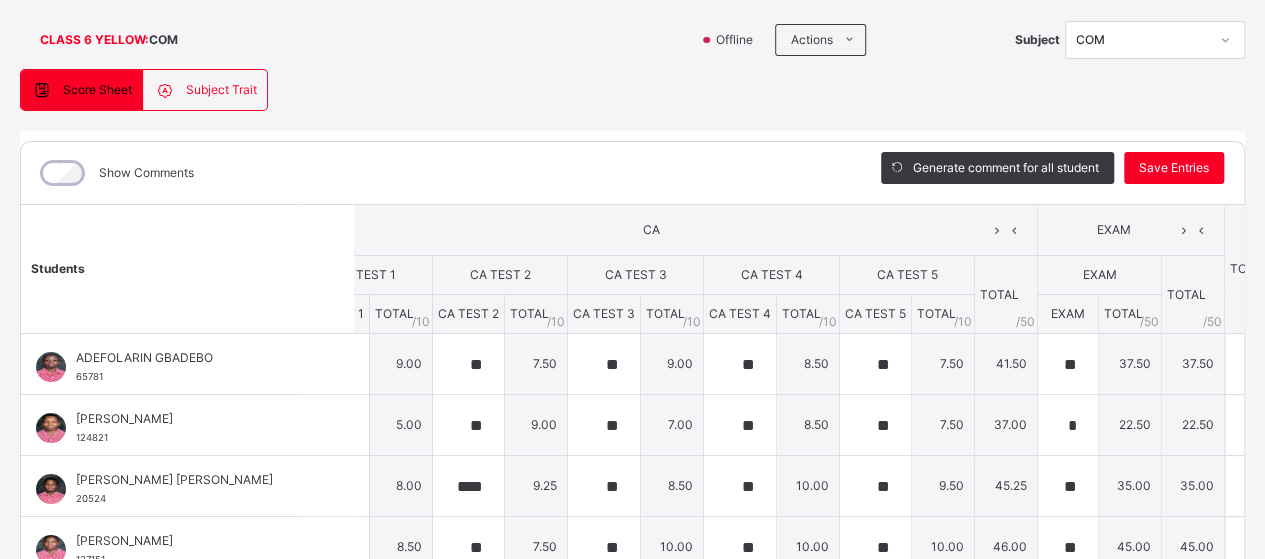 click 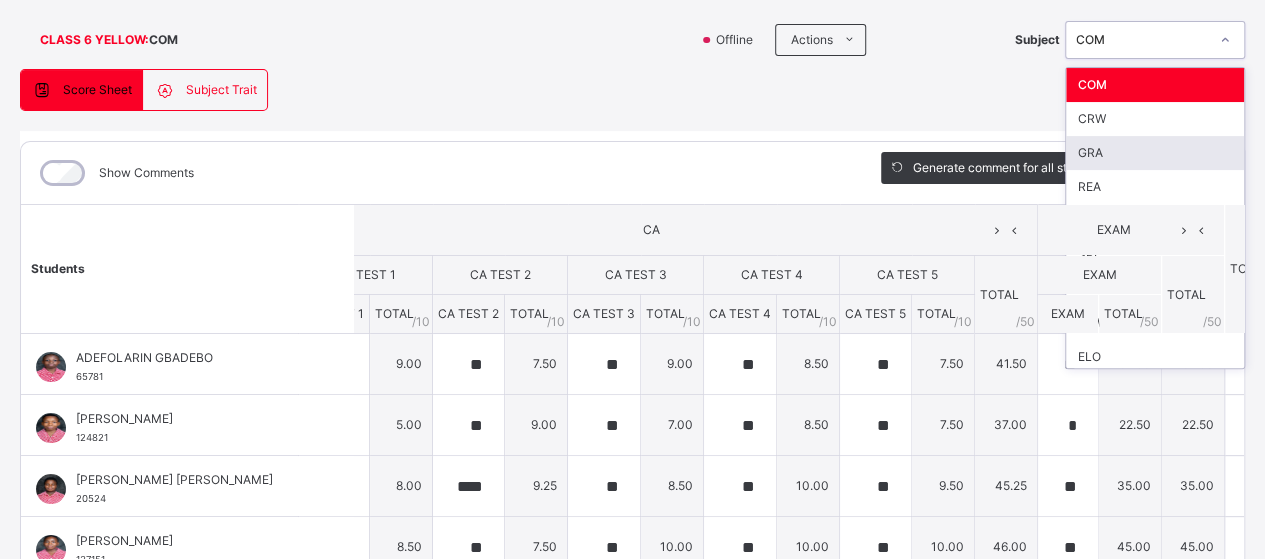 click on "GRA" at bounding box center [1155, 153] 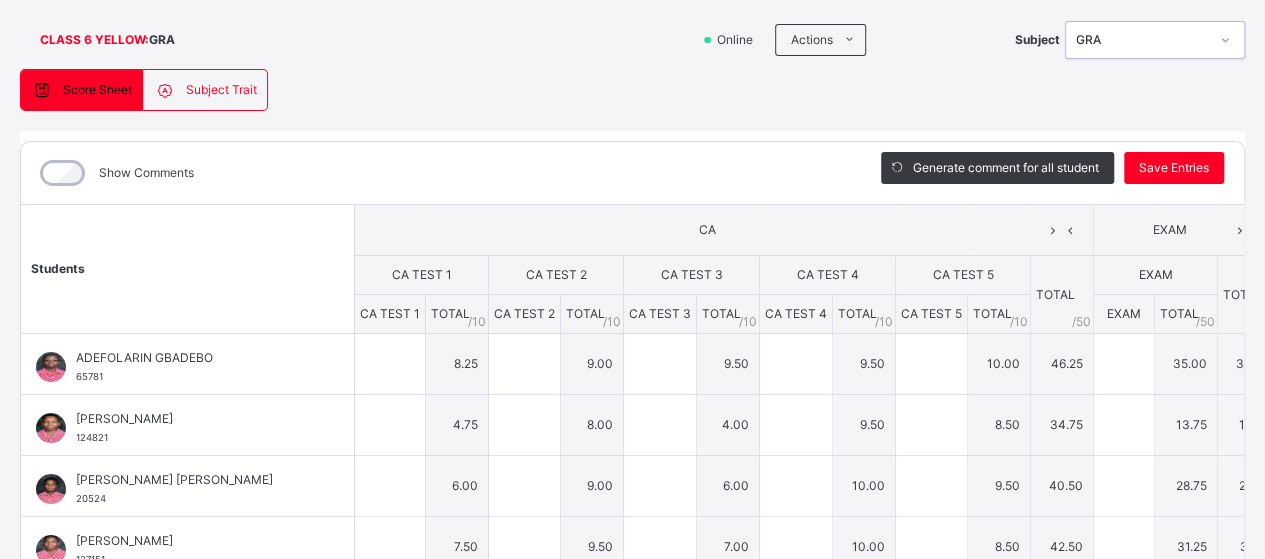 type on "**" 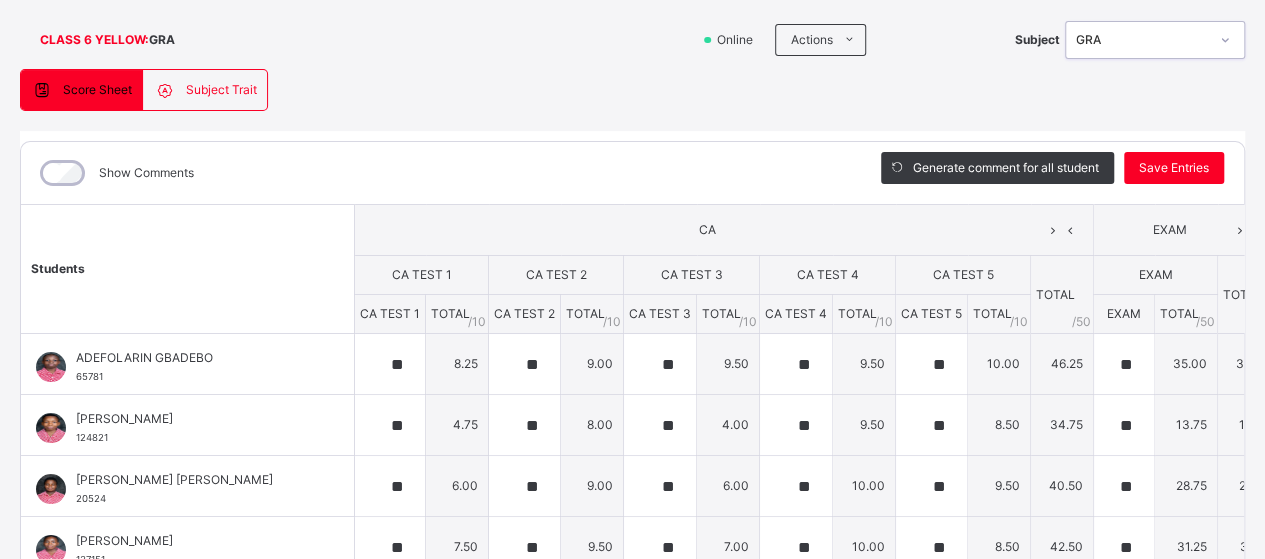 type on "**" 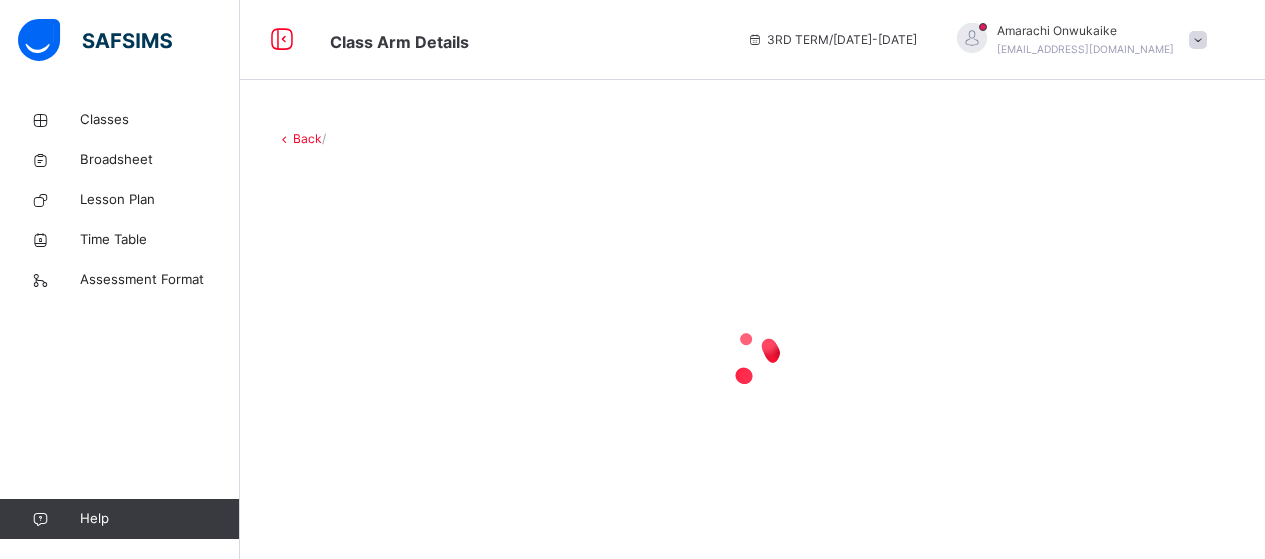scroll, scrollTop: 0, scrollLeft: 0, axis: both 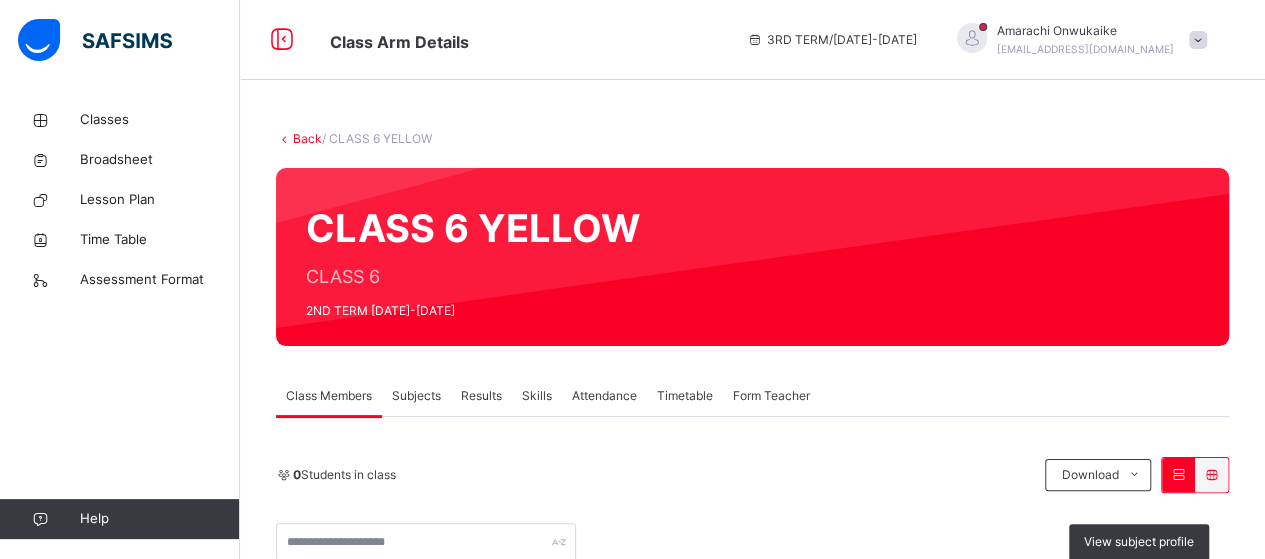 click on "Subjects" at bounding box center [416, 396] 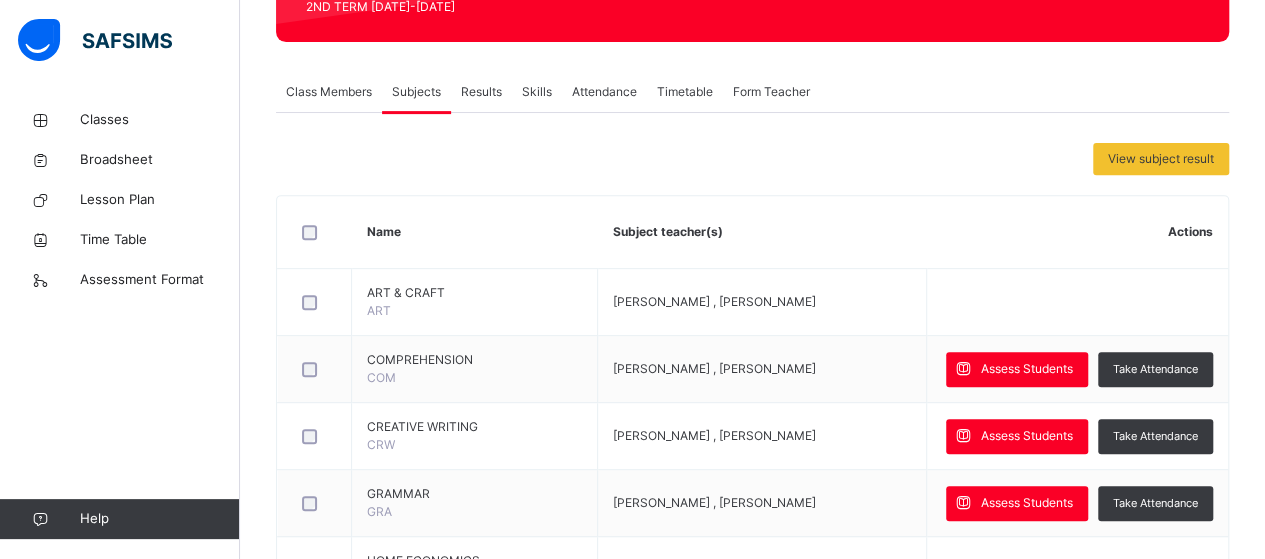 scroll, scrollTop: 308, scrollLeft: 0, axis: vertical 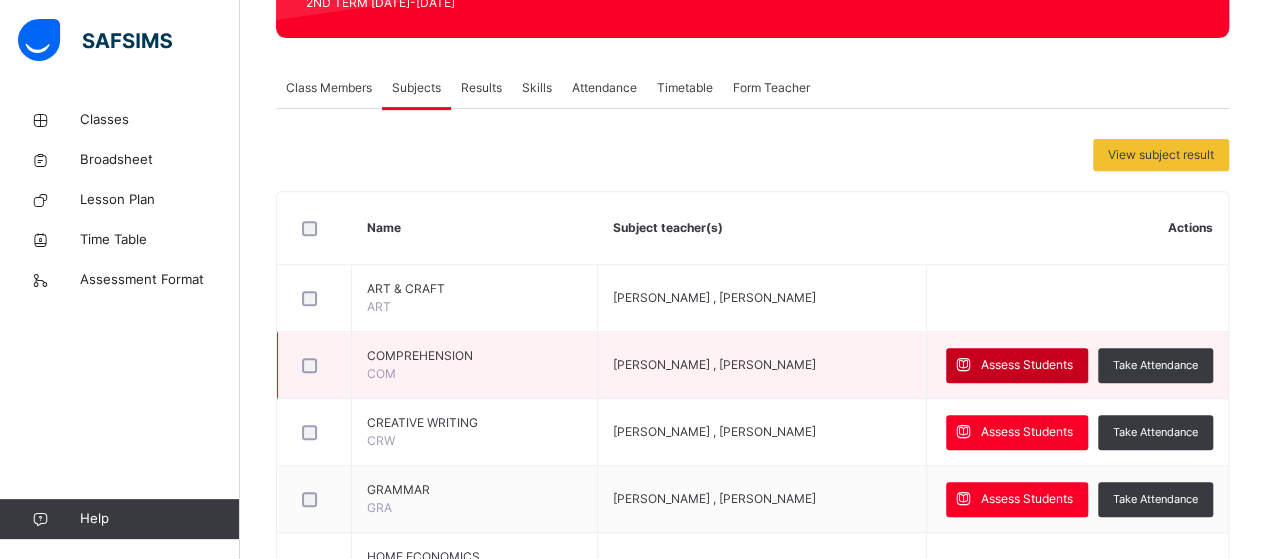 click on "Assess Students" at bounding box center (1027, 365) 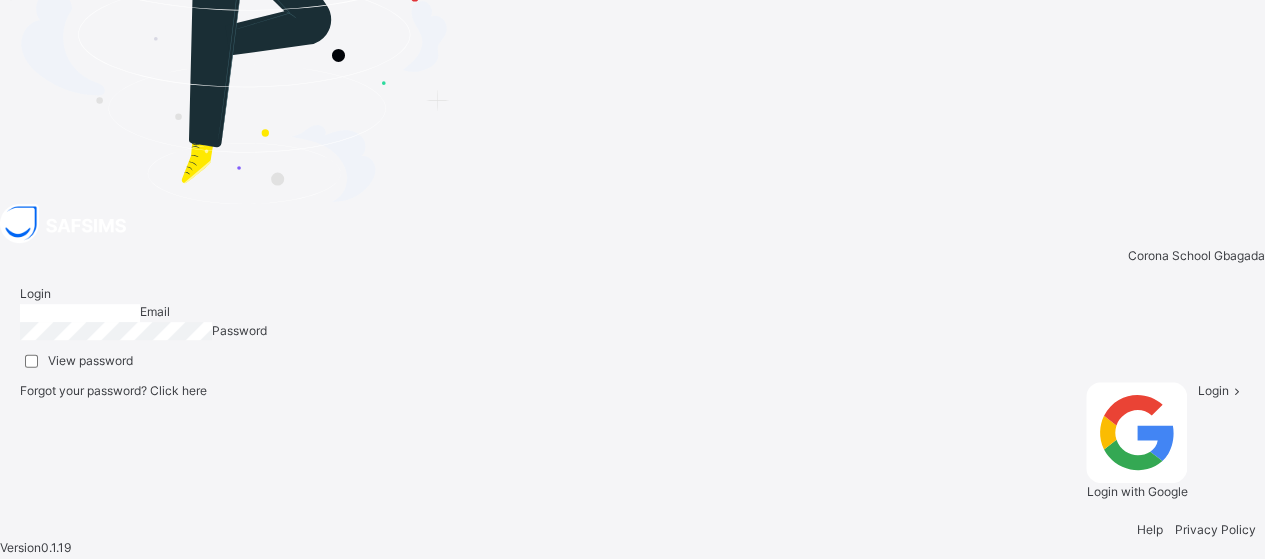 type on "**********" 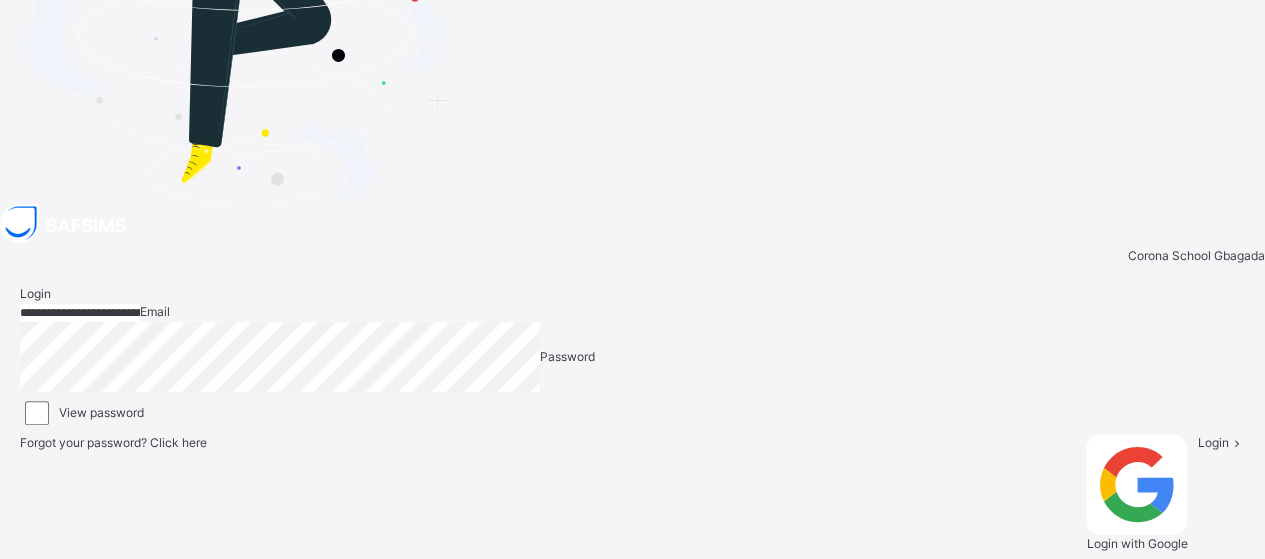 scroll, scrollTop: 32, scrollLeft: 0, axis: vertical 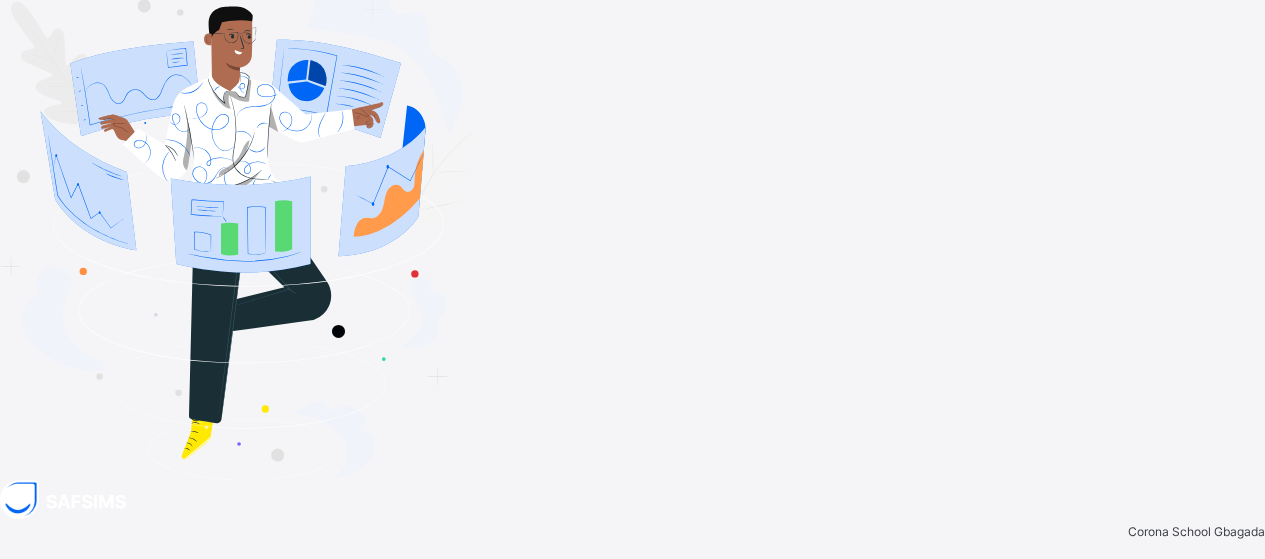 click on "Login" at bounding box center (1212, 718) 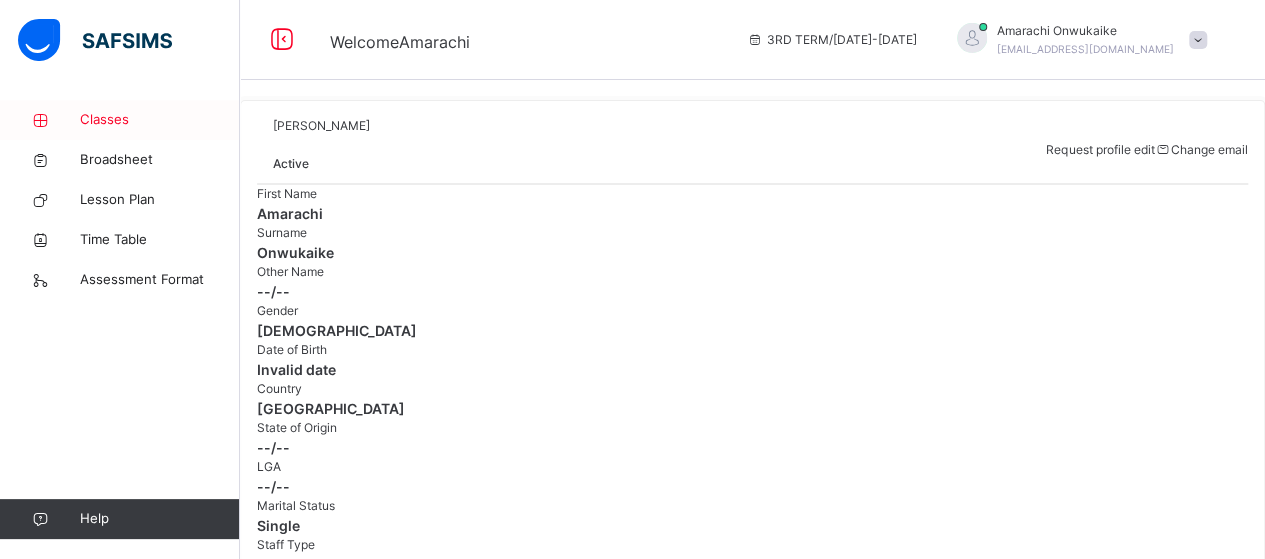 click on "Classes" at bounding box center [160, 120] 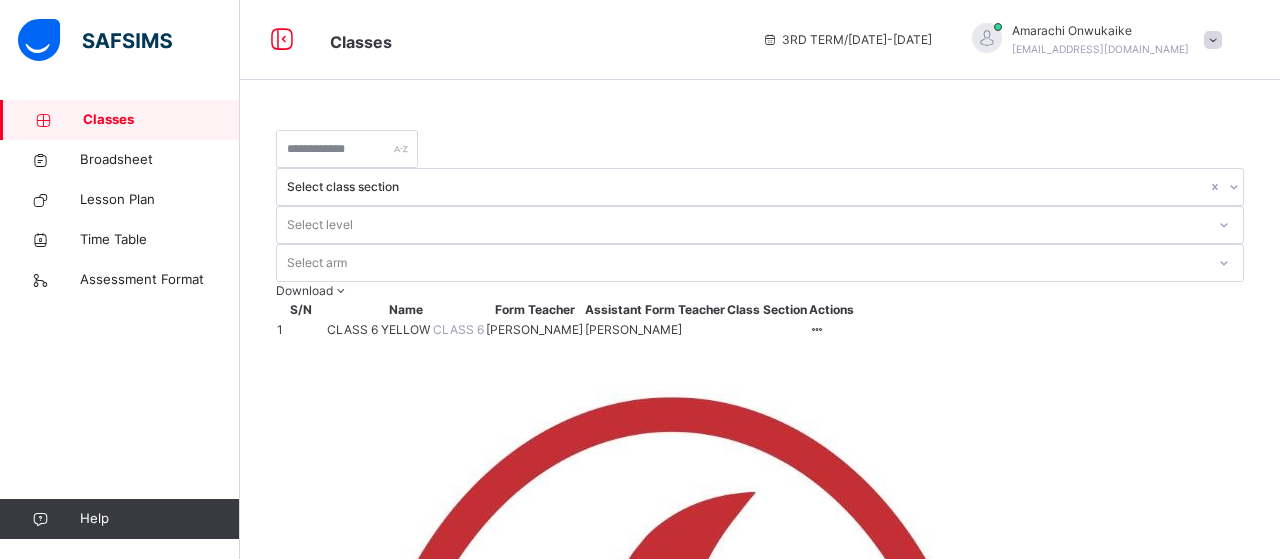click on "CLASS 6   YELLOW" at bounding box center (380, 329) 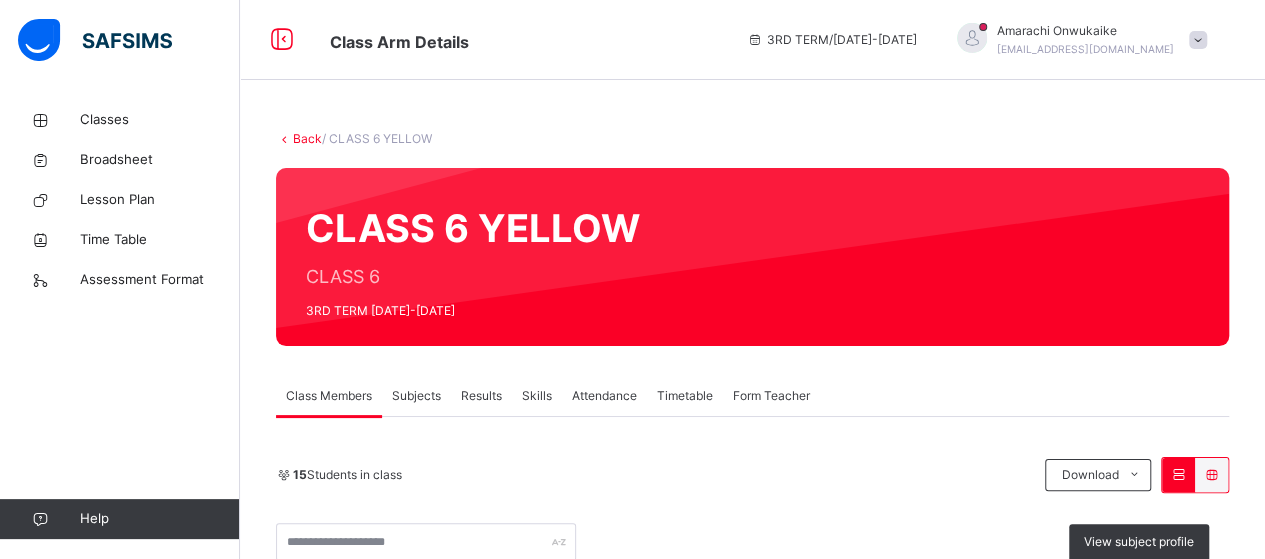 click on "Subjects" at bounding box center (416, 396) 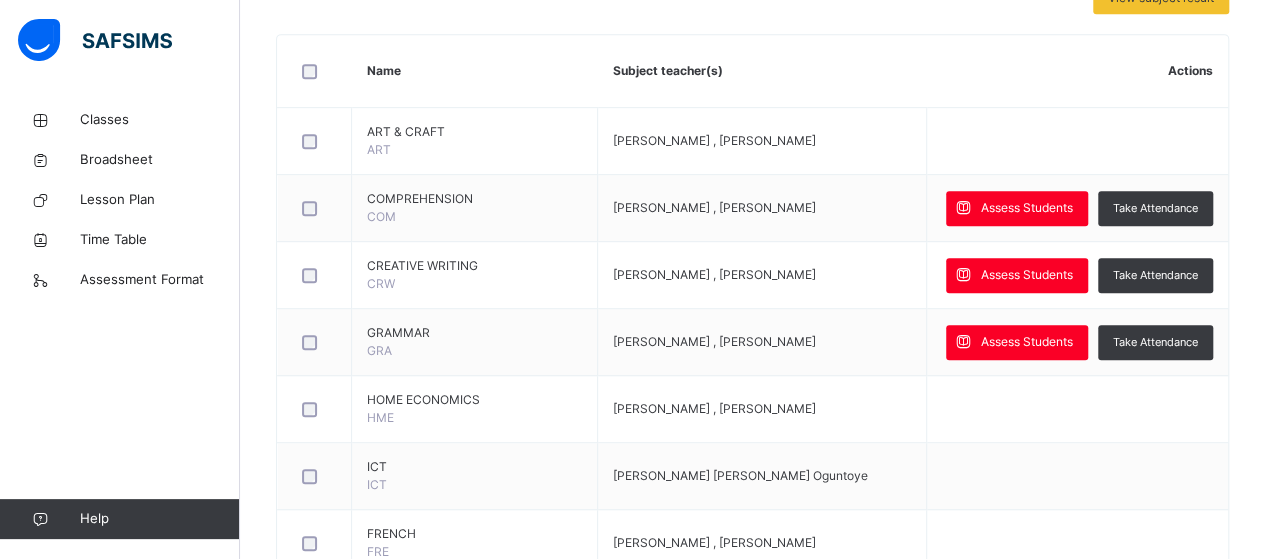 scroll, scrollTop: 470, scrollLeft: 0, axis: vertical 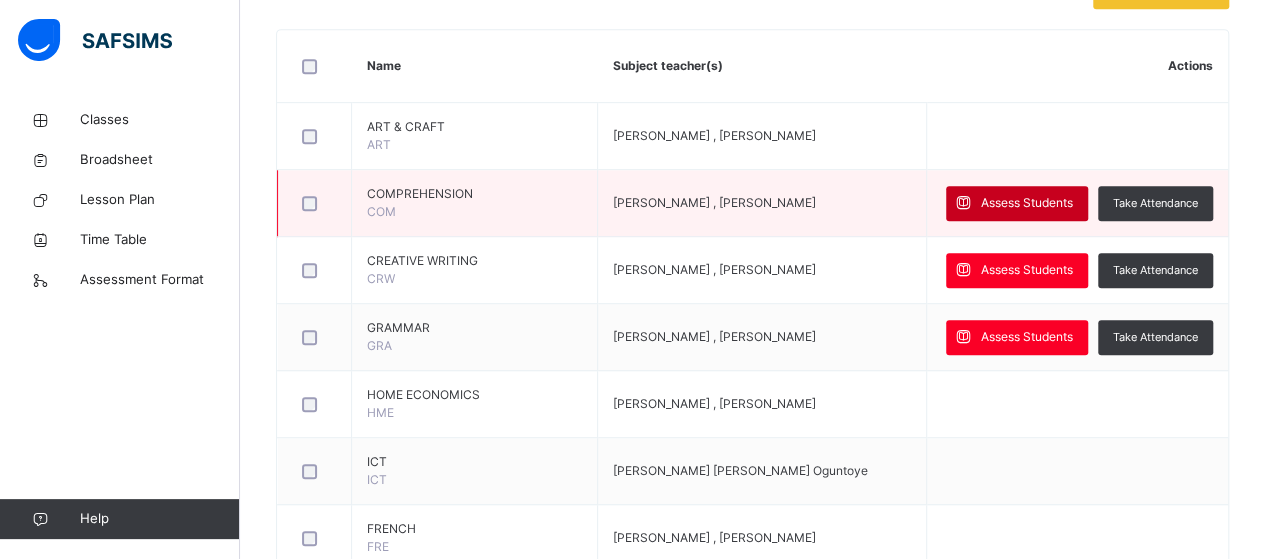 click on "Assess Students" at bounding box center [1027, 203] 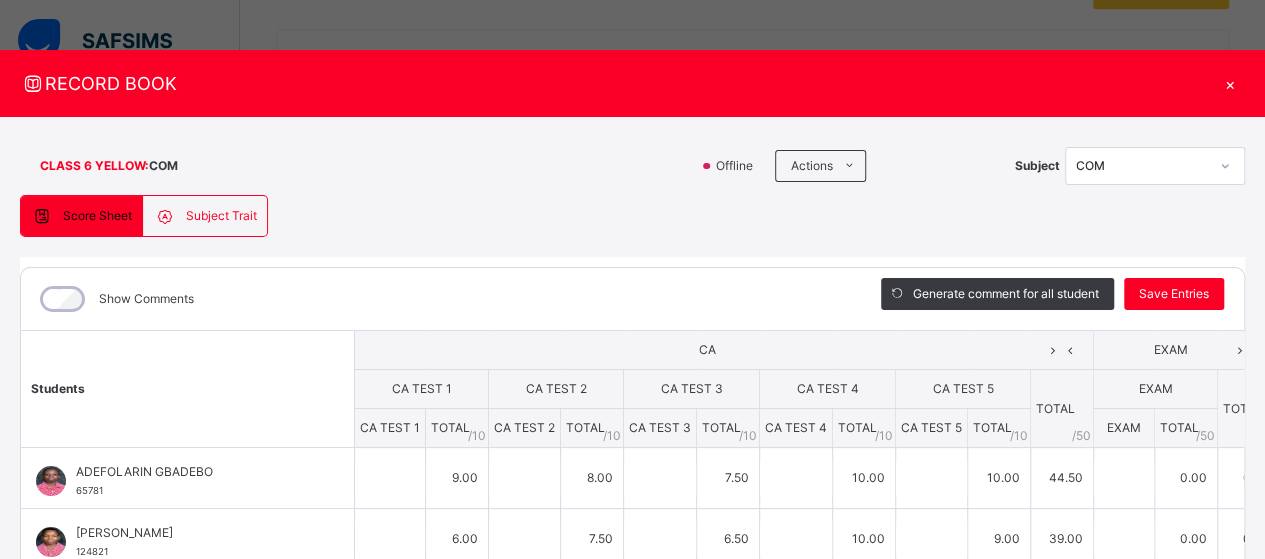 type on "**" 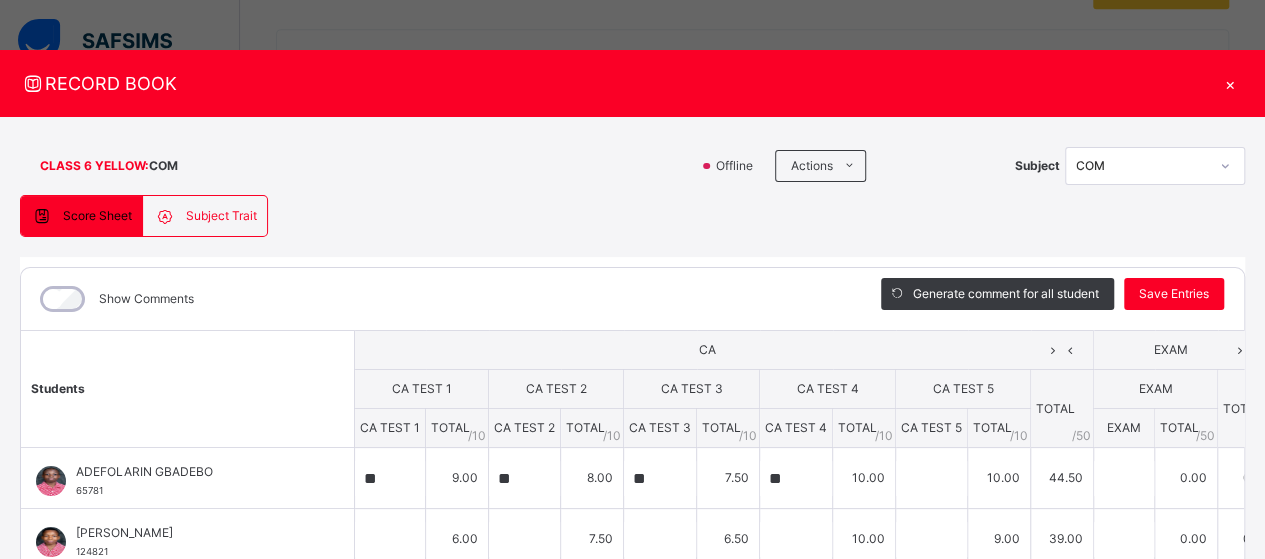 type on "**" 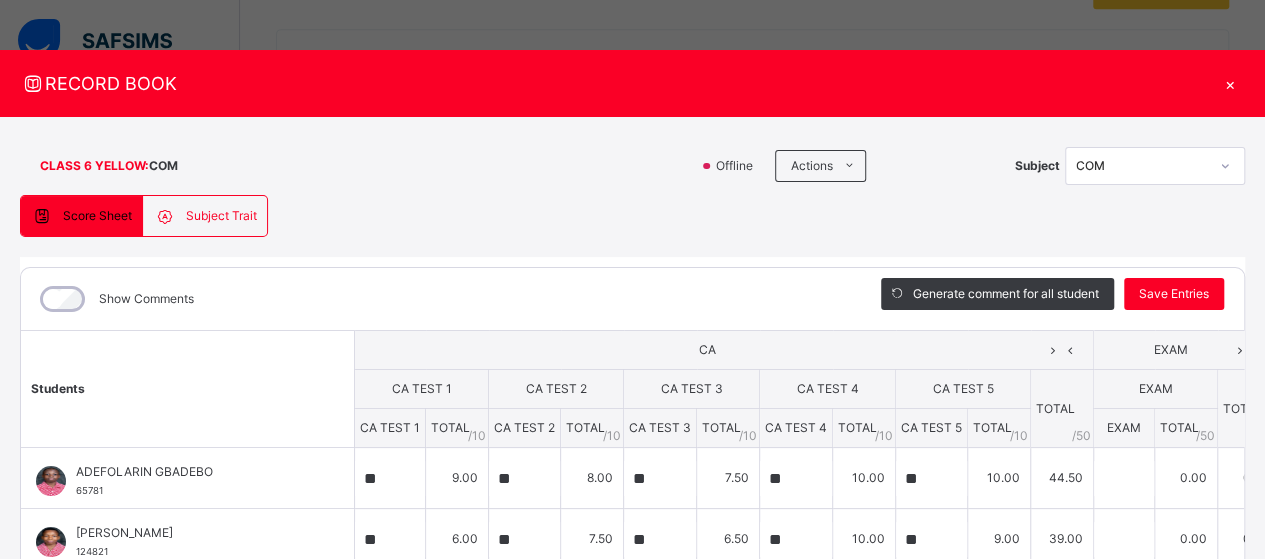 type on "**" 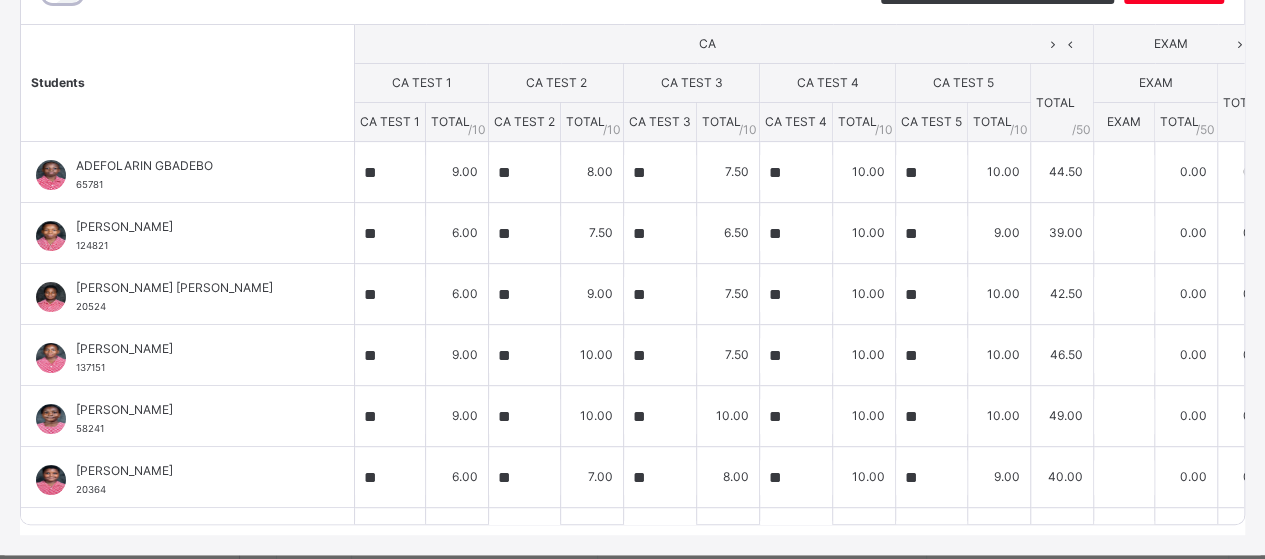 scroll, scrollTop: 366, scrollLeft: 0, axis: vertical 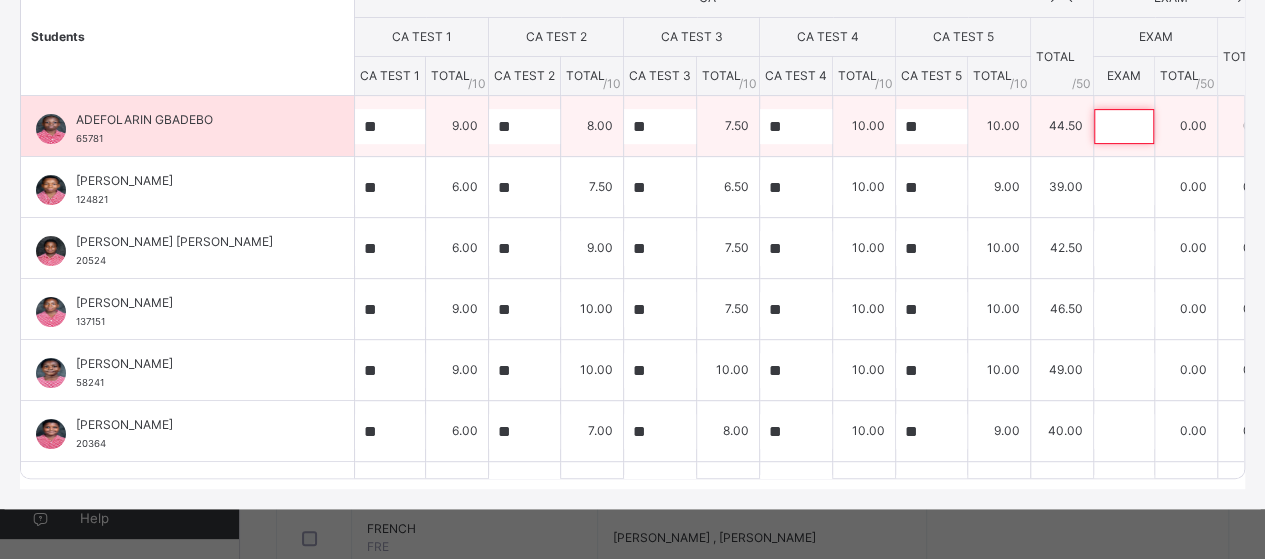 click at bounding box center (1124, 126) 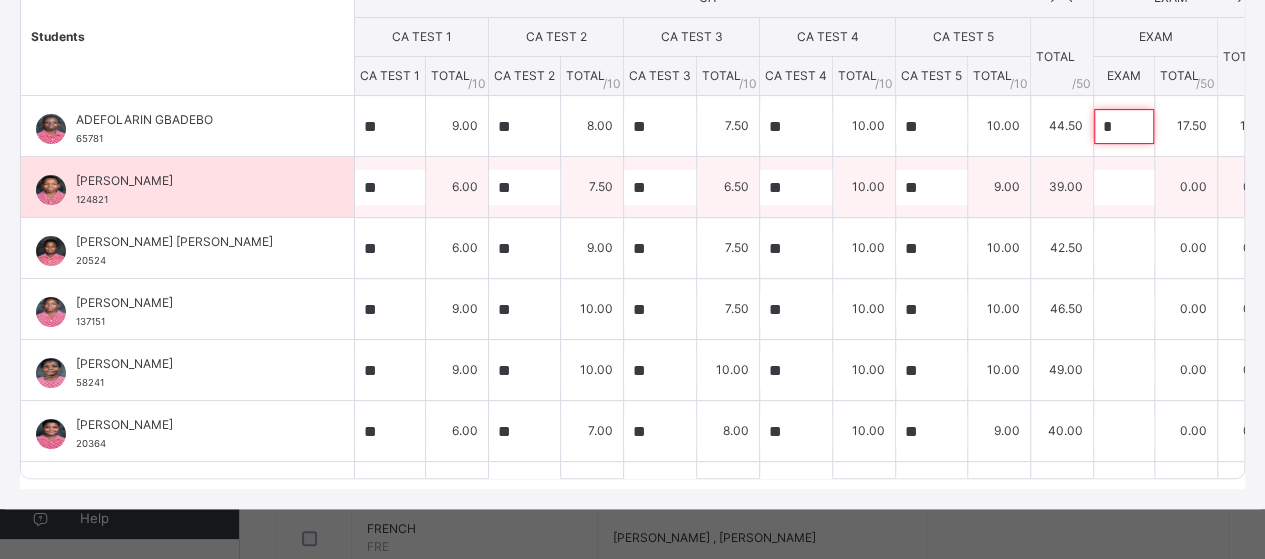 type on "*" 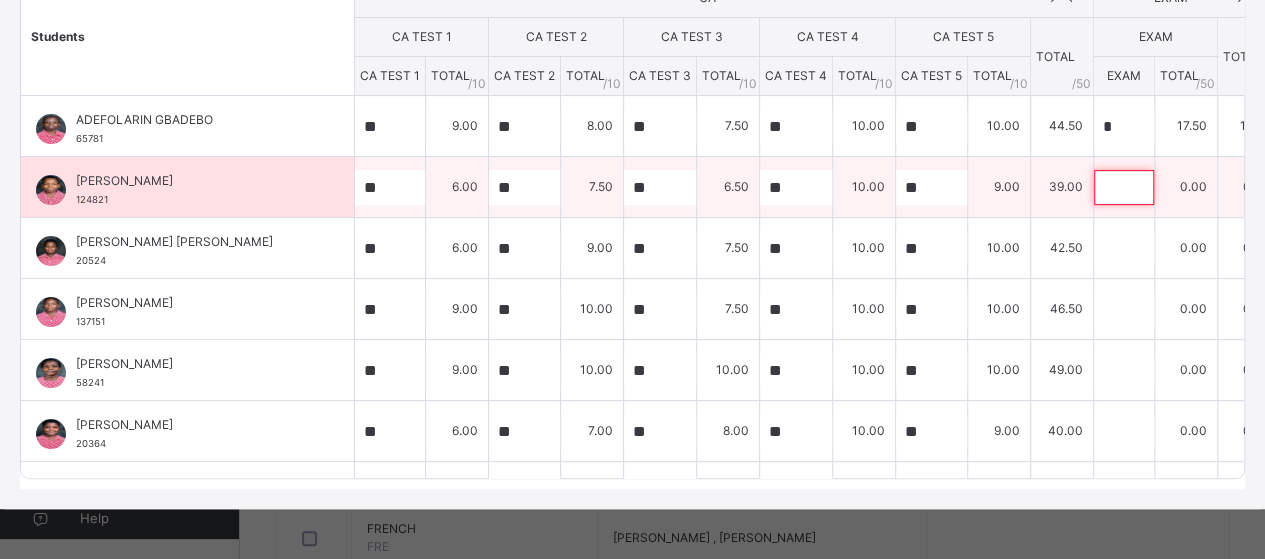click at bounding box center [1124, 187] 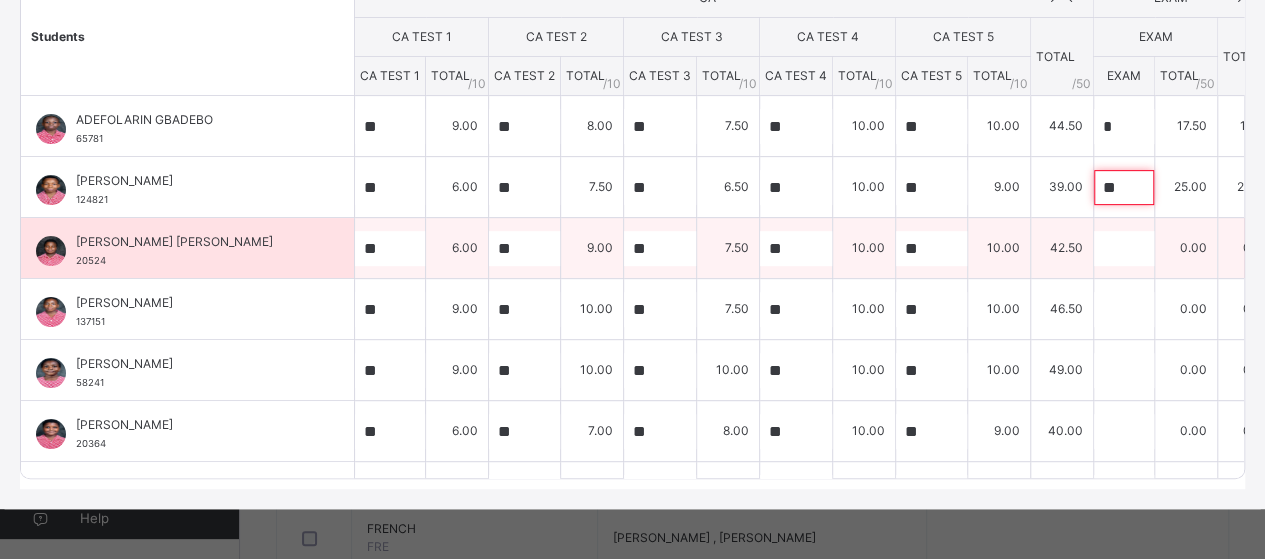 type on "**" 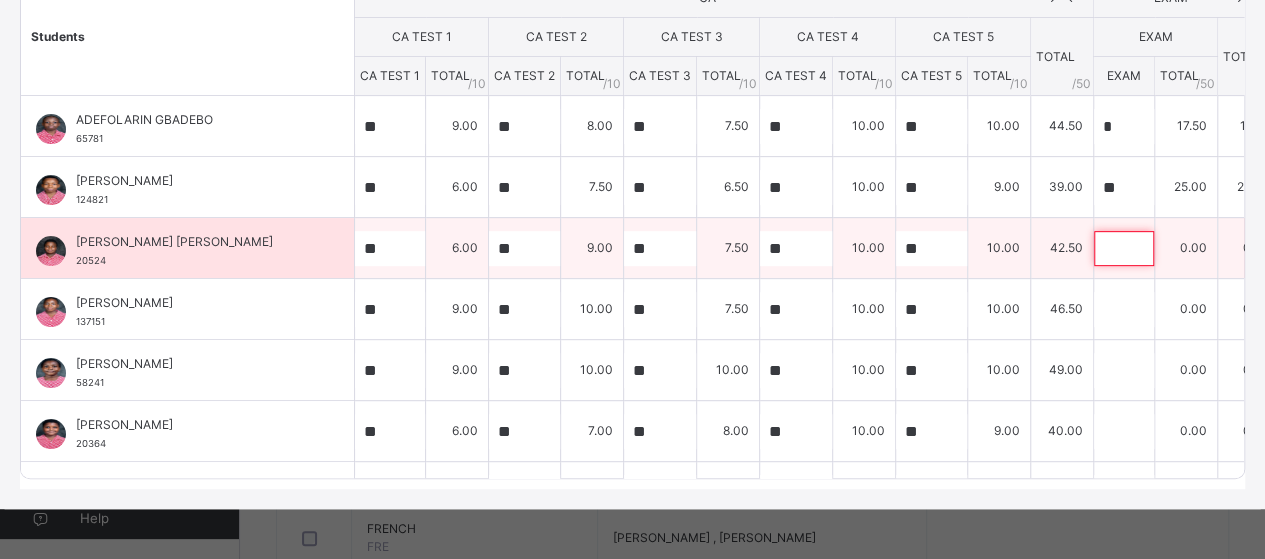 click at bounding box center [1124, 248] 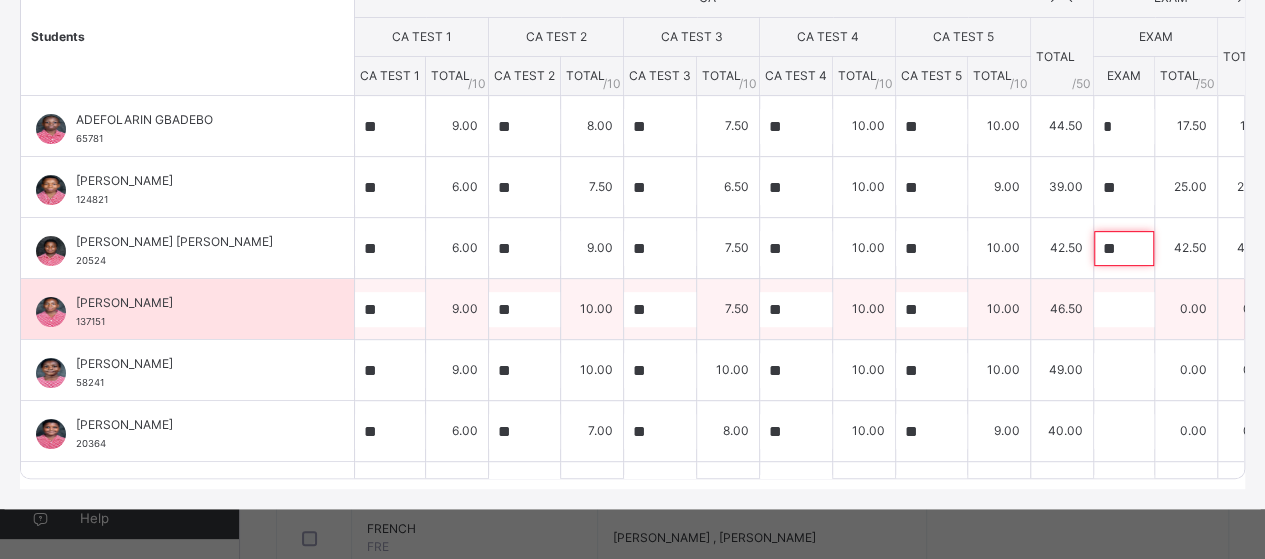 type on "**" 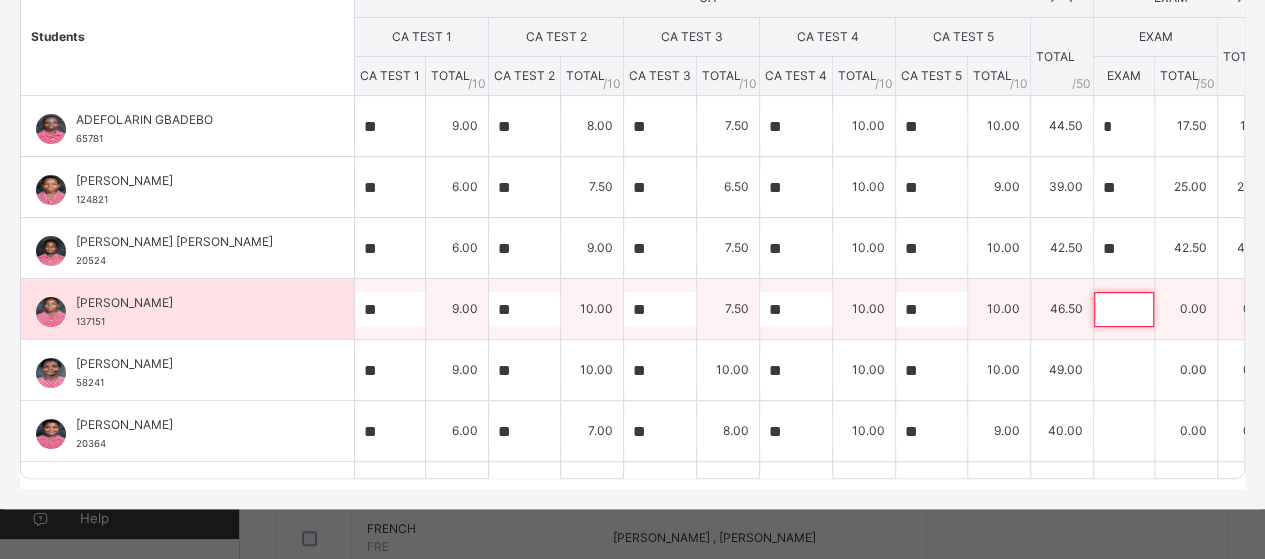 click at bounding box center (1124, 309) 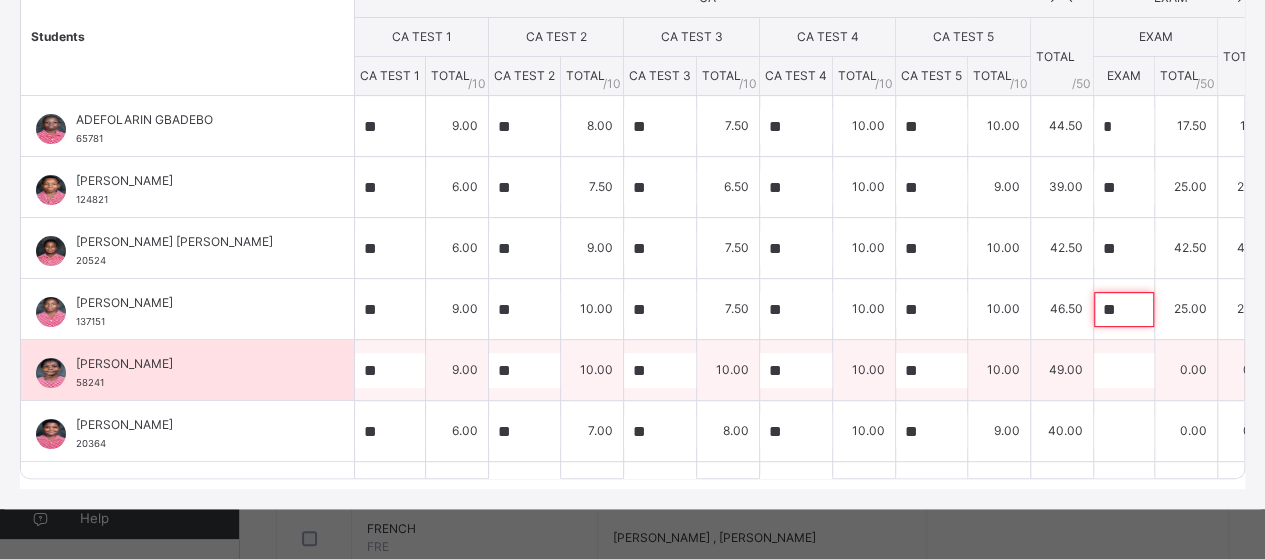type on "**" 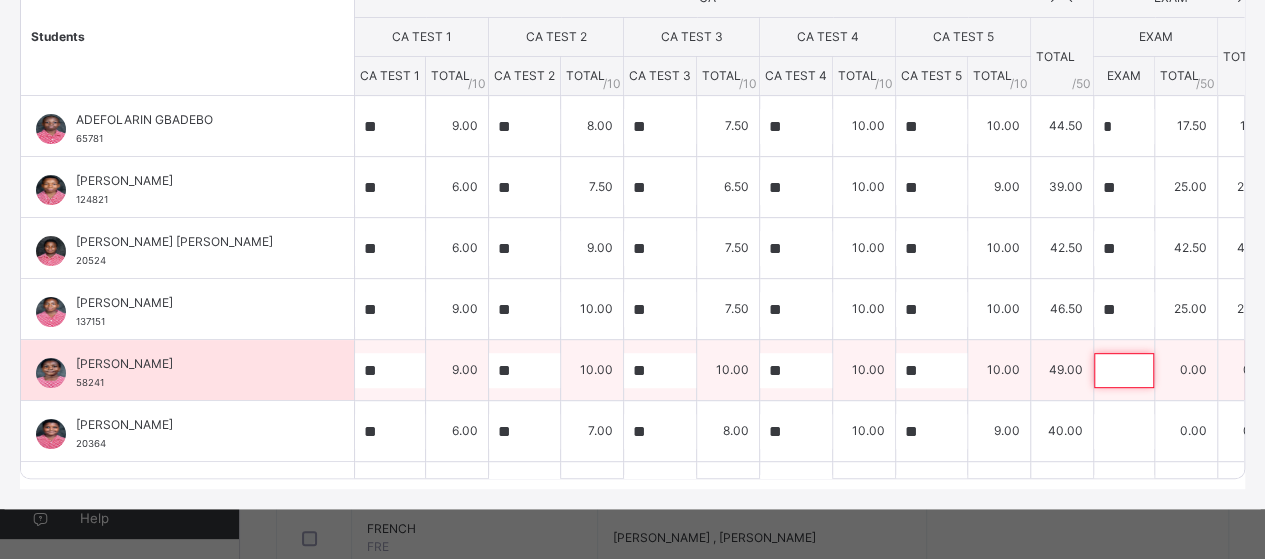 click at bounding box center [1124, 370] 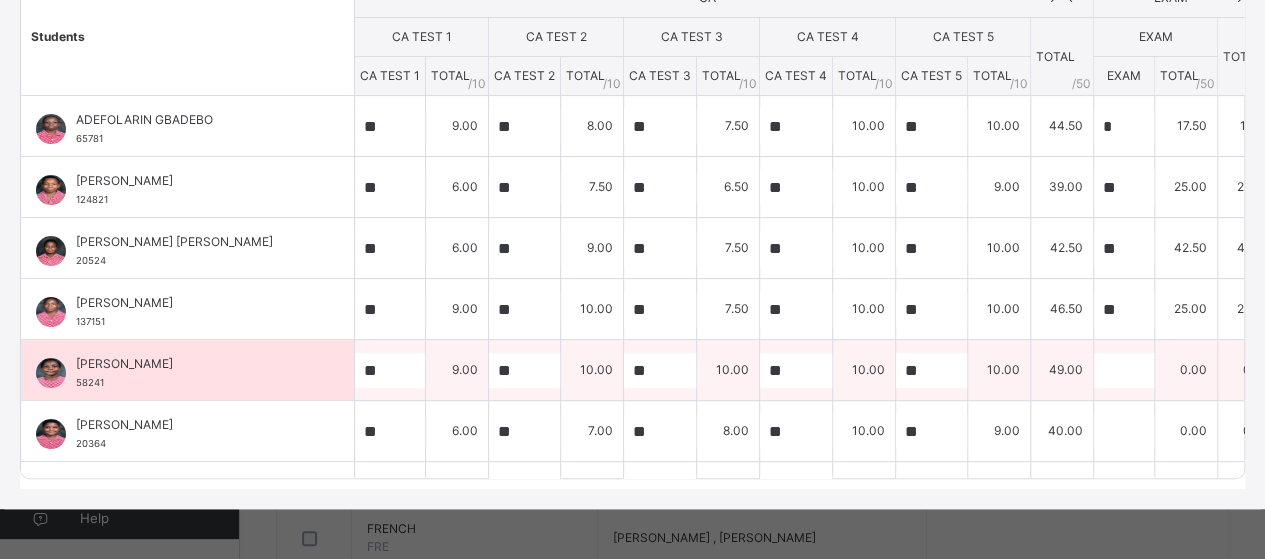 click at bounding box center (1124, 370) 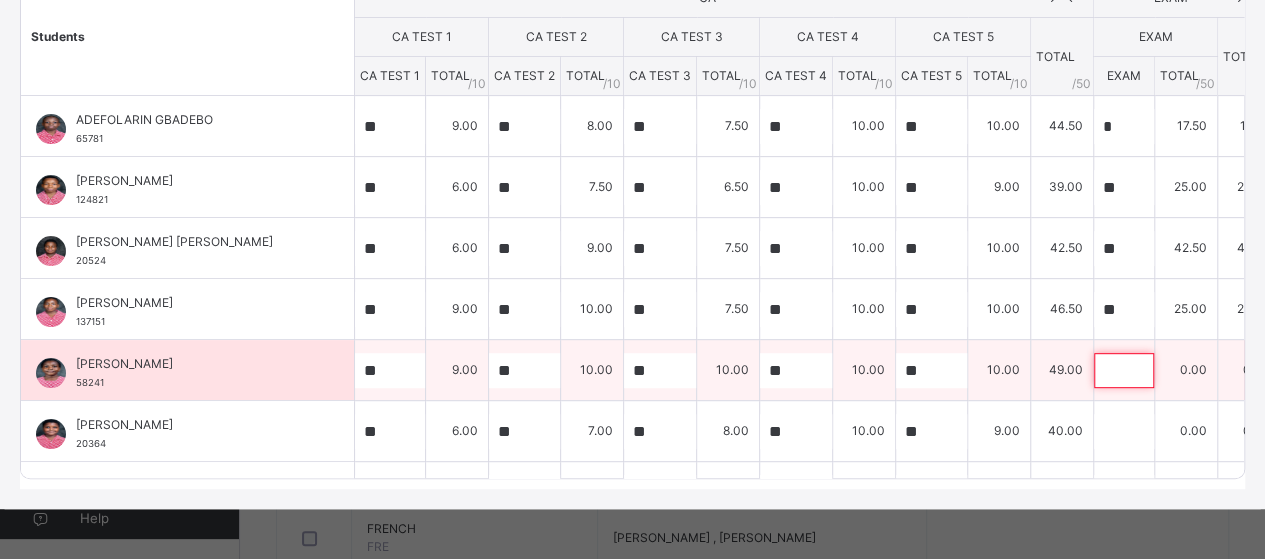 click at bounding box center [1124, 370] 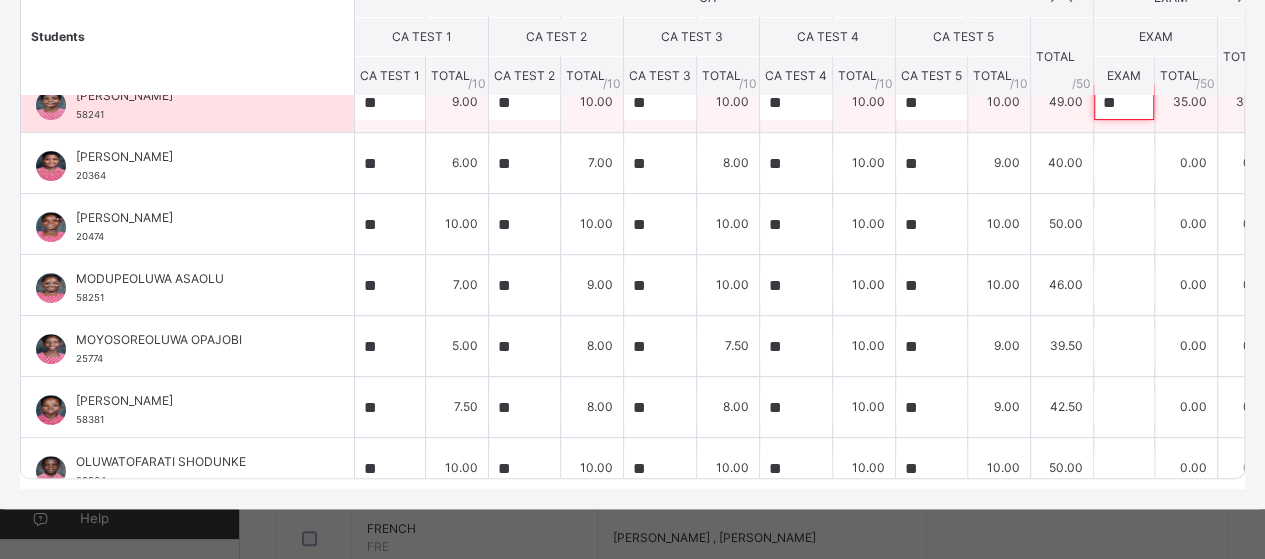 scroll, scrollTop: 141, scrollLeft: 0, axis: vertical 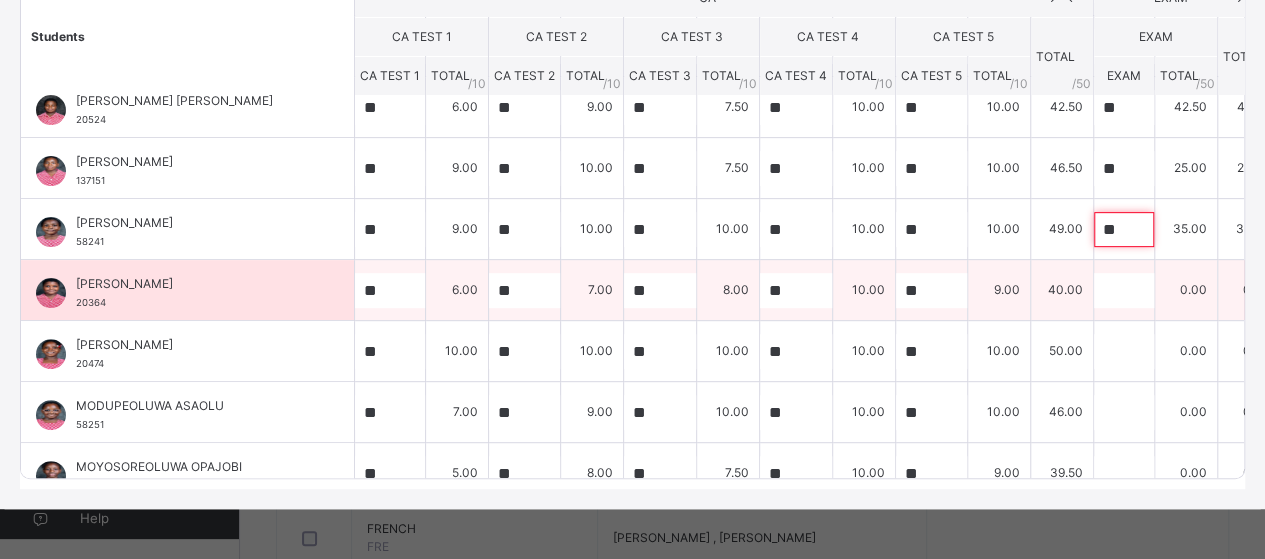 type on "**" 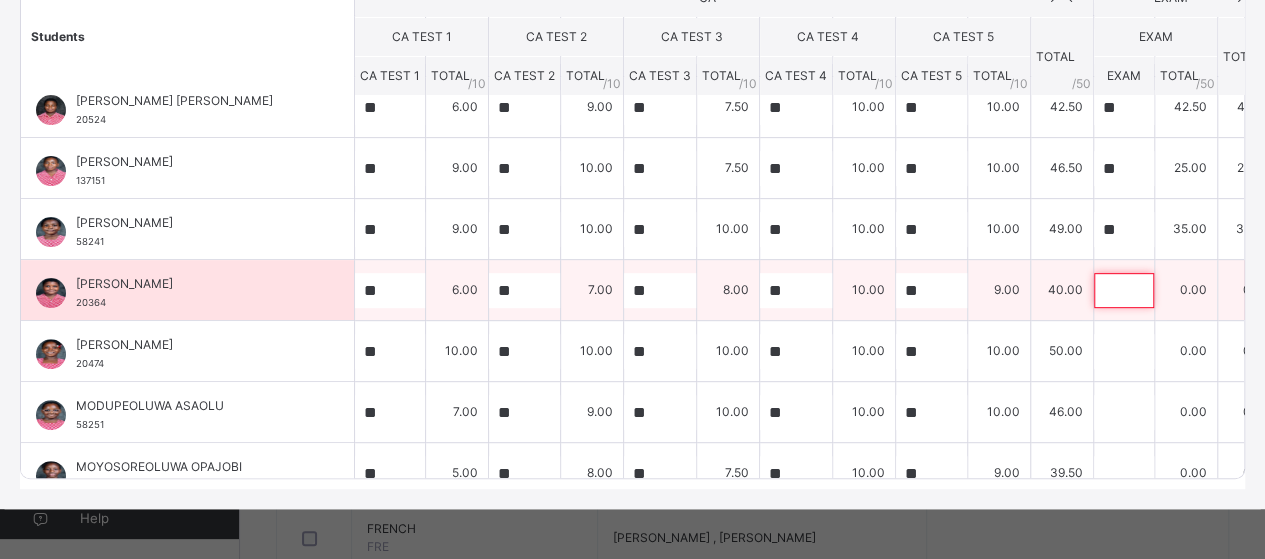 click at bounding box center (1124, 290) 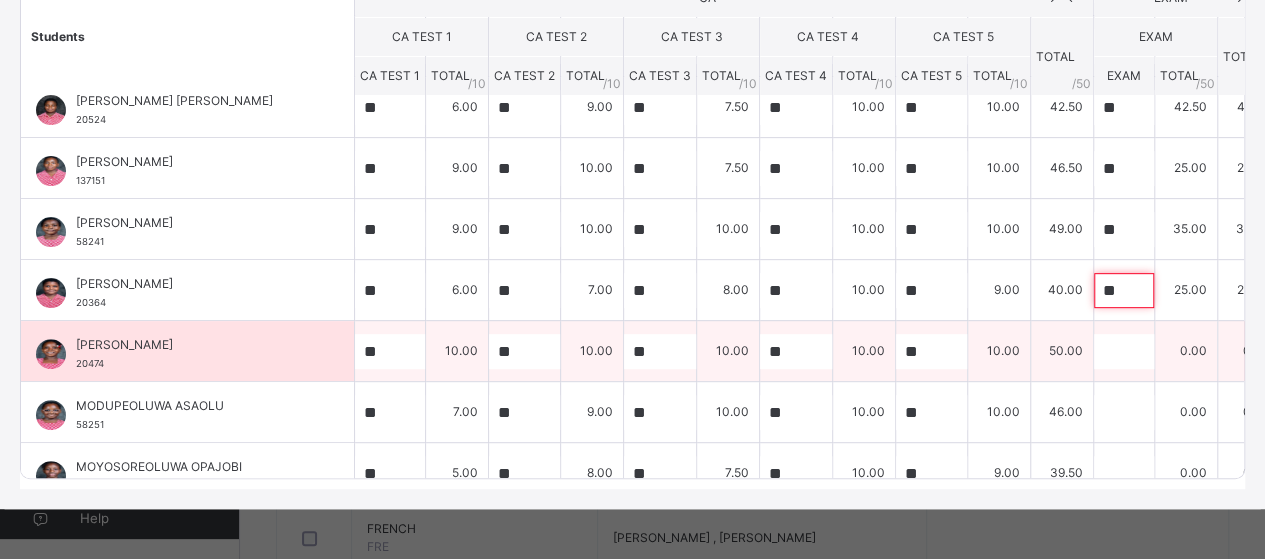 type on "**" 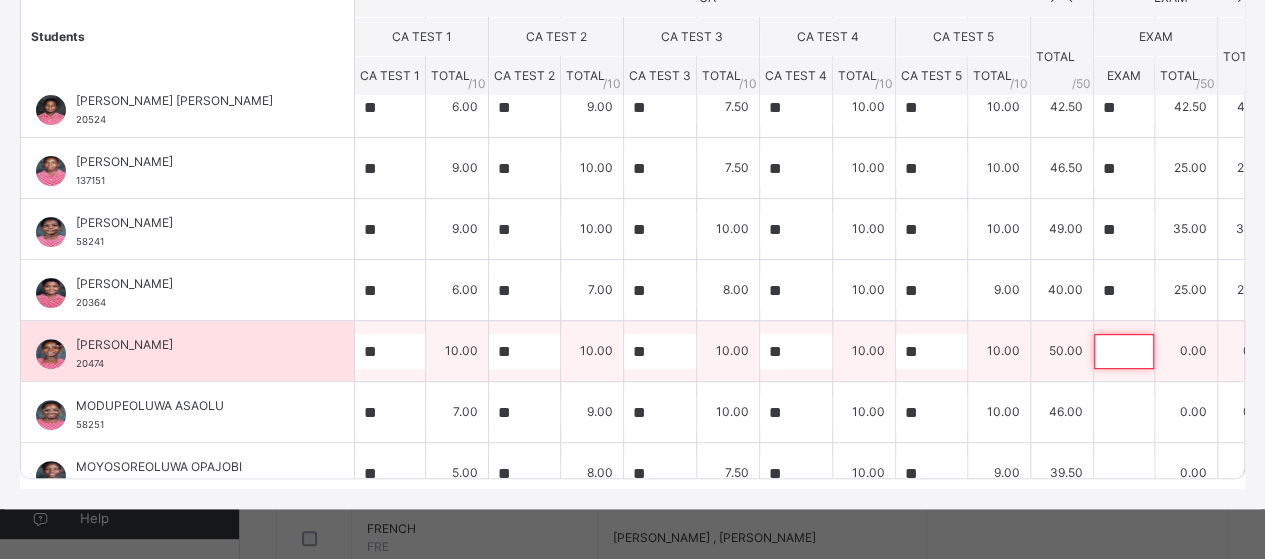 click at bounding box center [1124, 351] 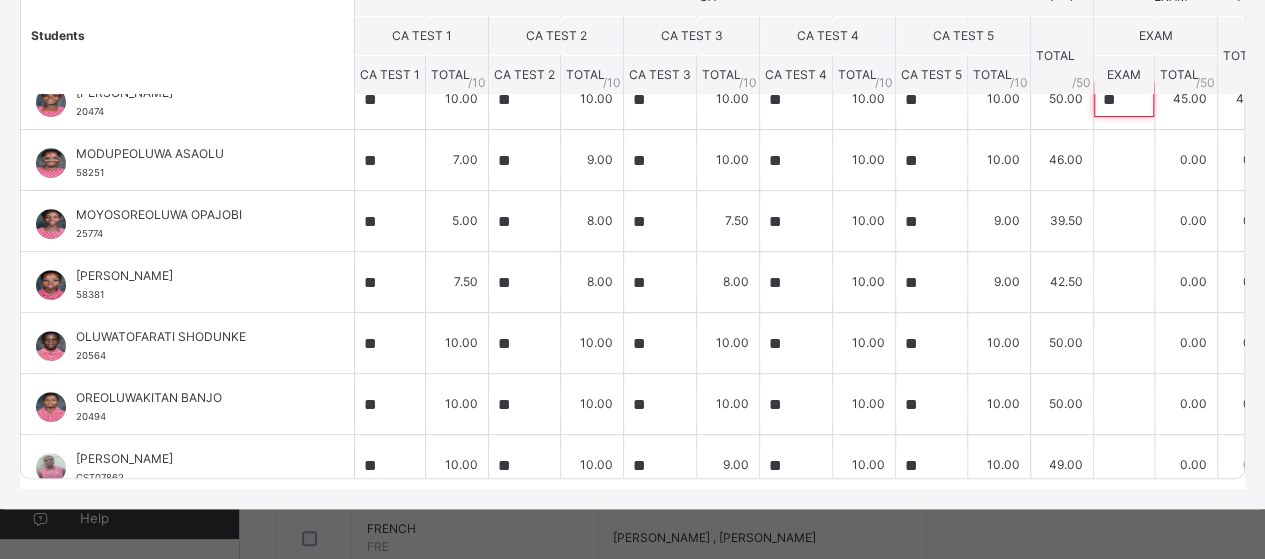 scroll, scrollTop: 390, scrollLeft: 0, axis: vertical 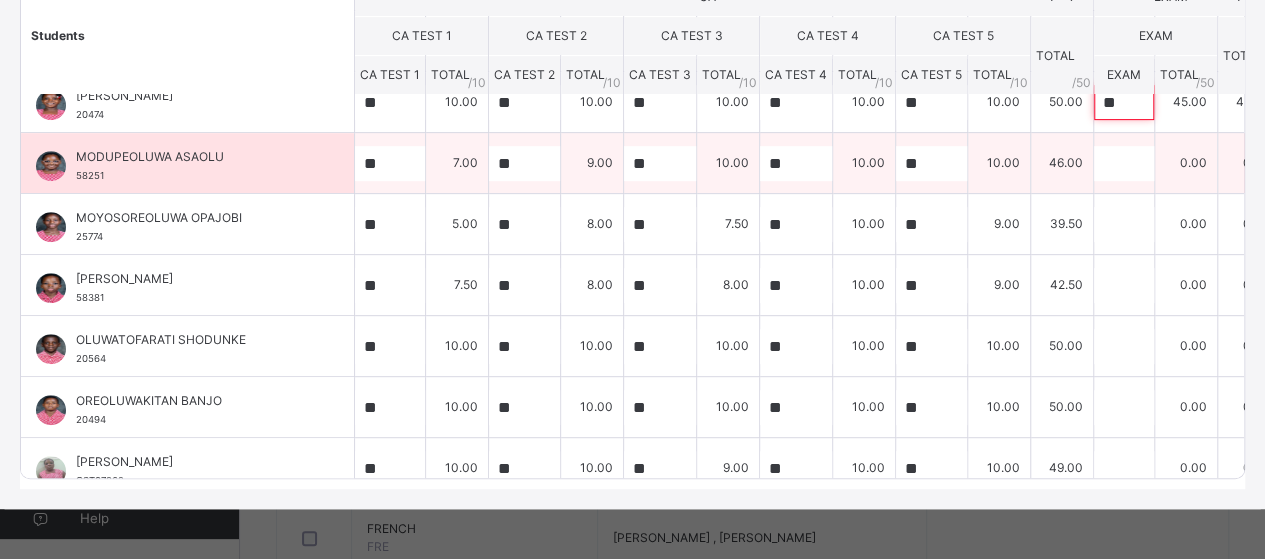 type on "**" 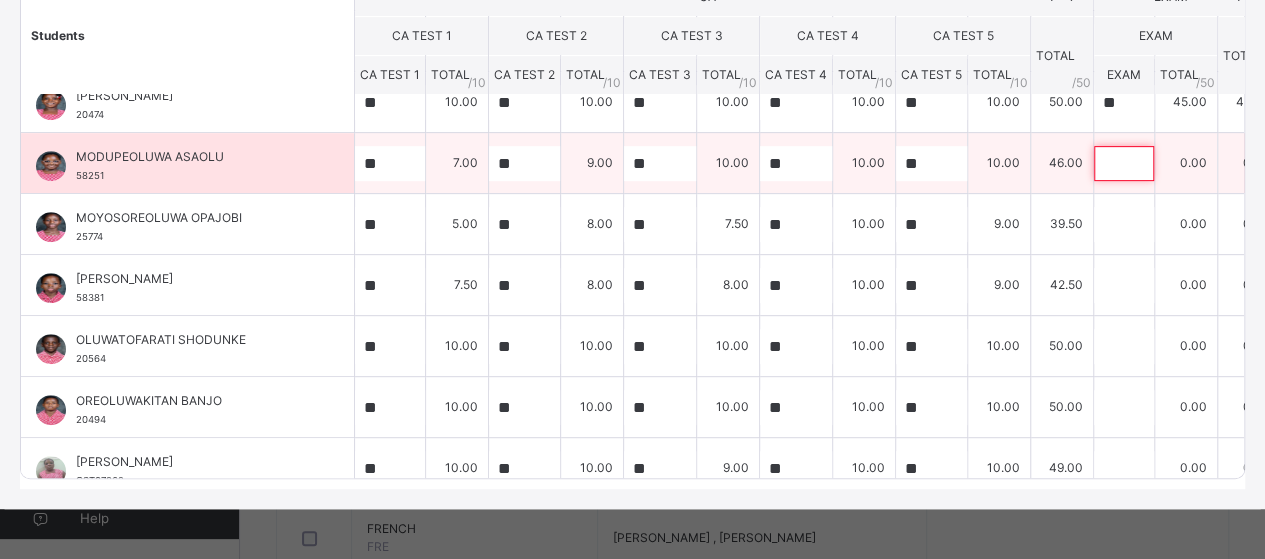 click at bounding box center [1124, 163] 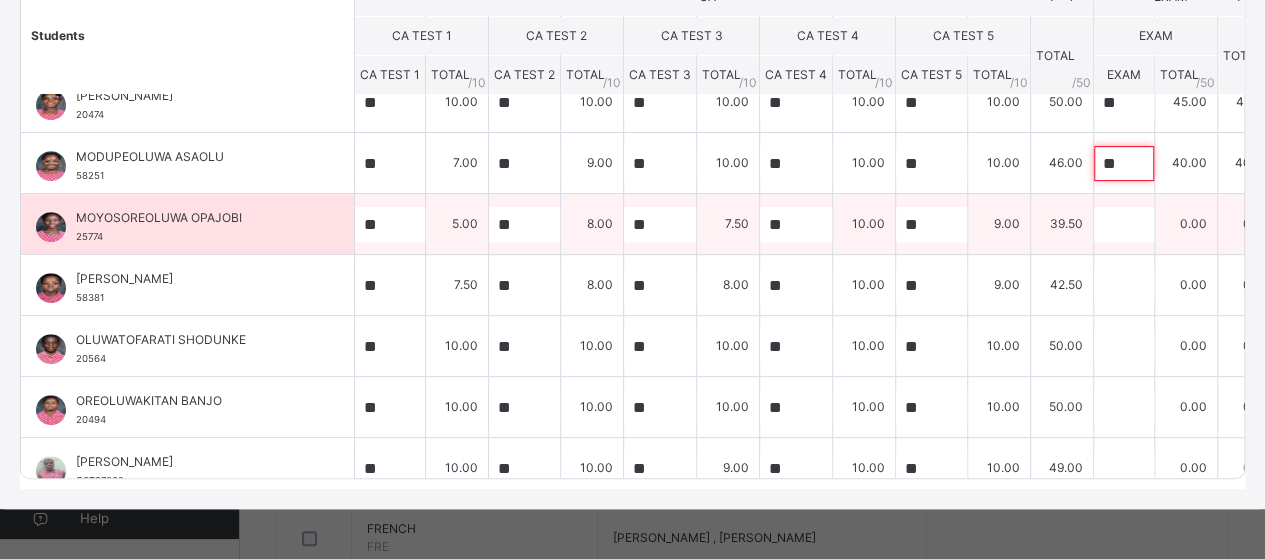 type on "**" 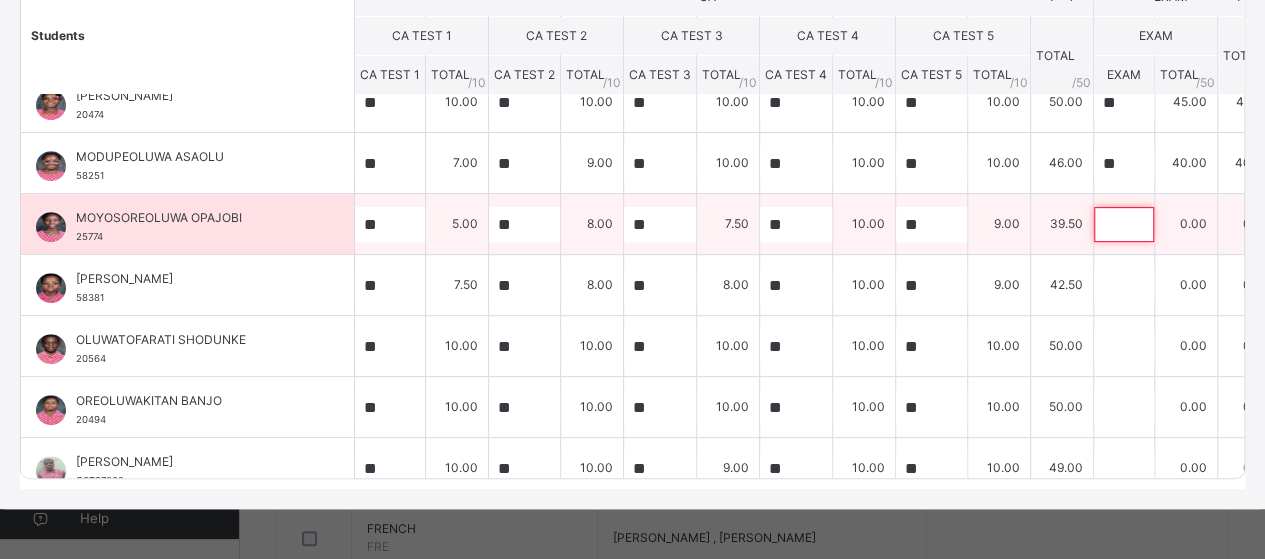 click at bounding box center [1124, 224] 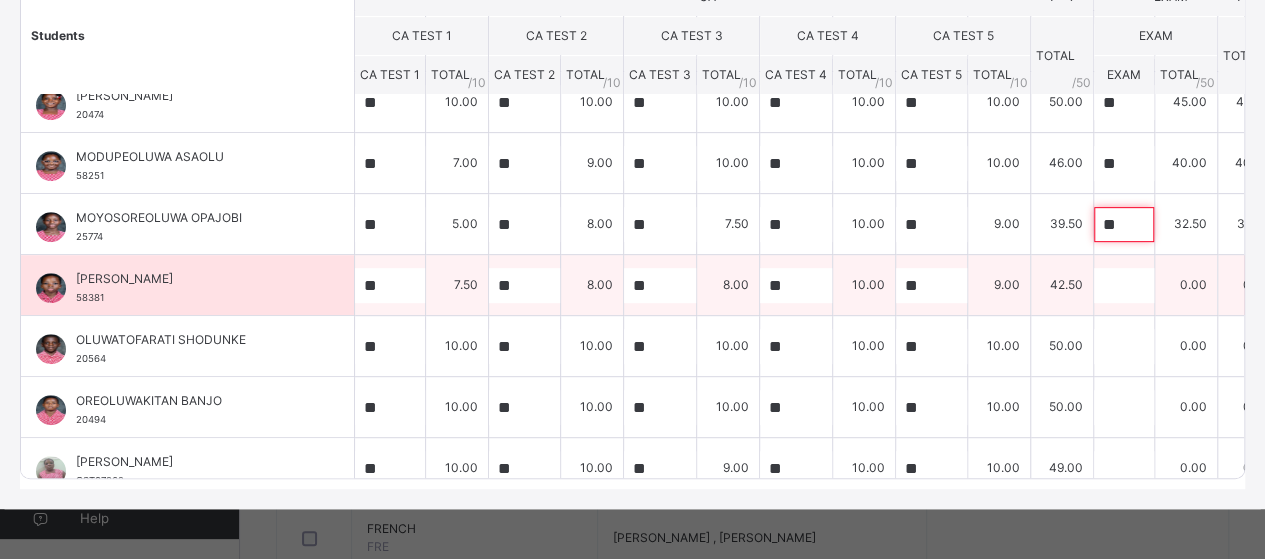 type on "**" 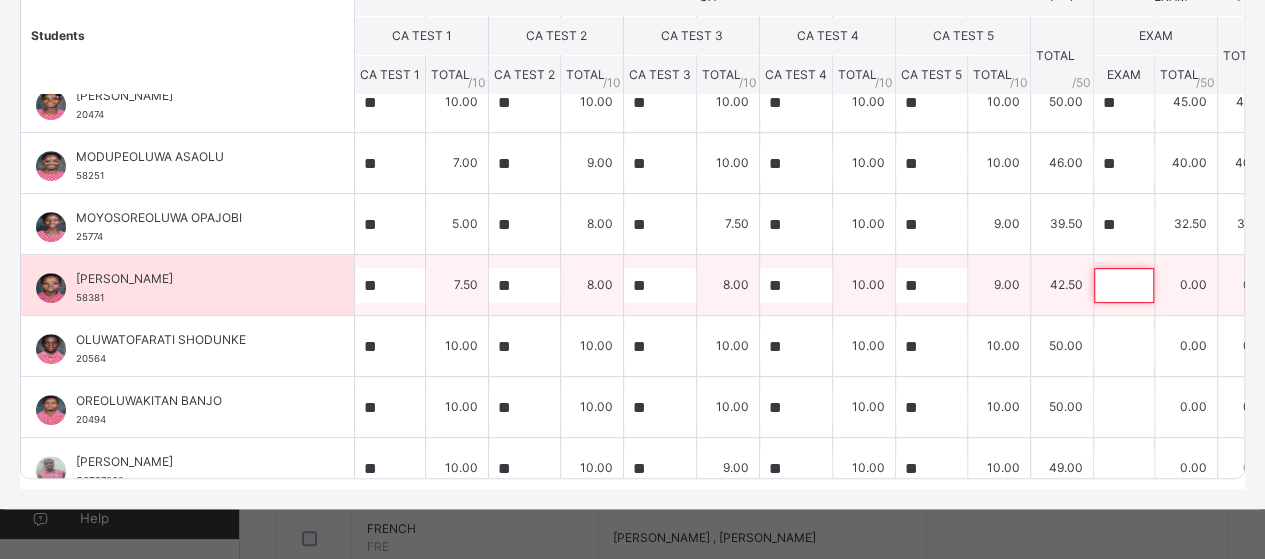 click at bounding box center (1124, 285) 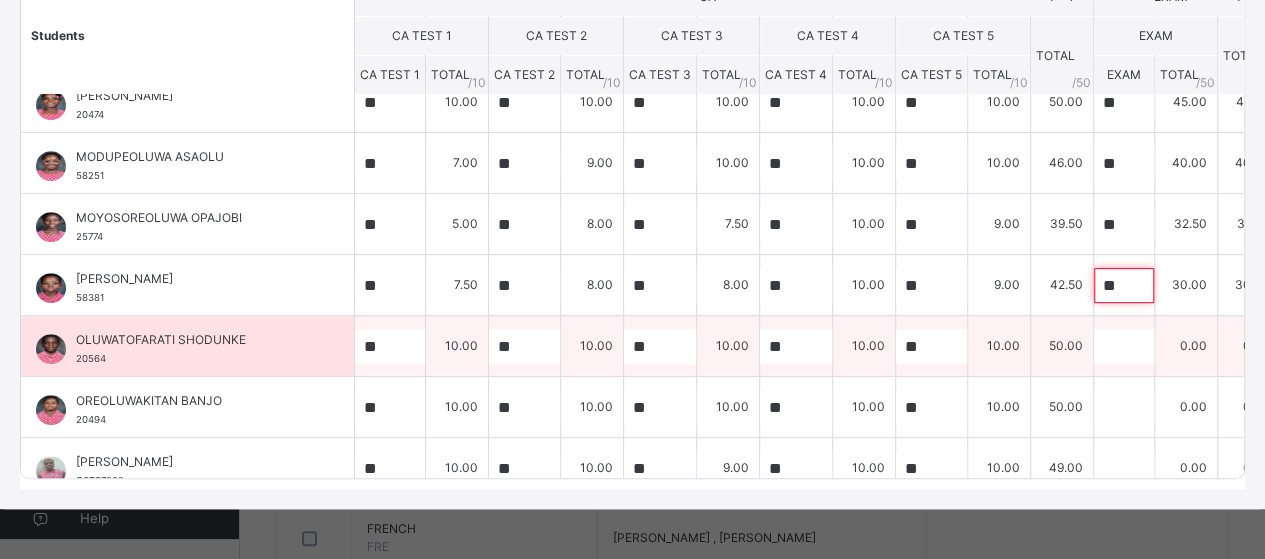 type on "**" 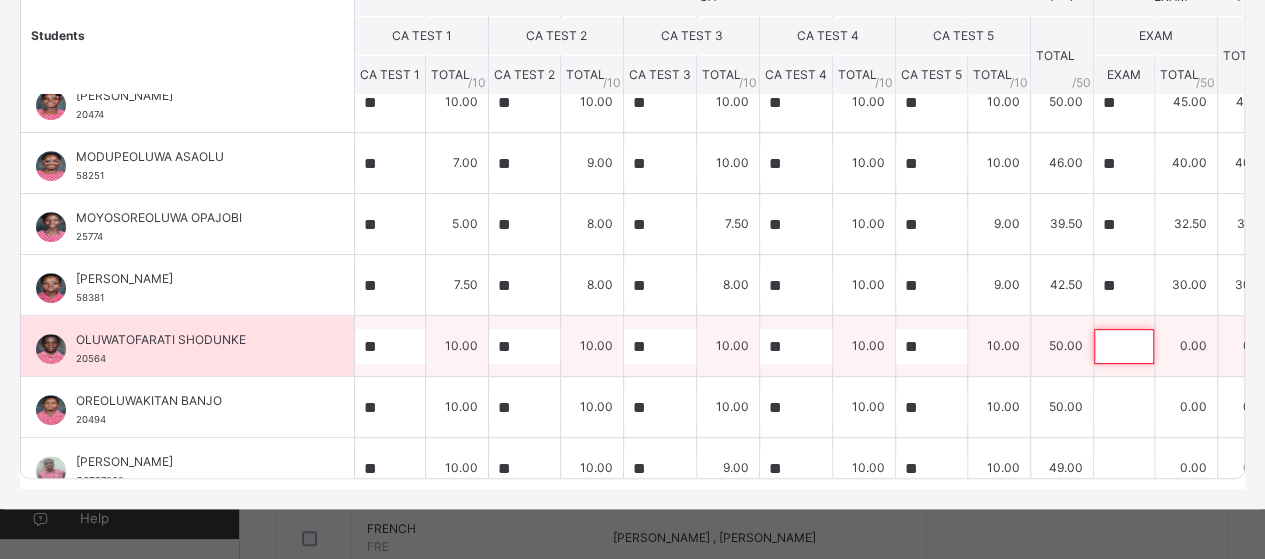 click at bounding box center (1124, 346) 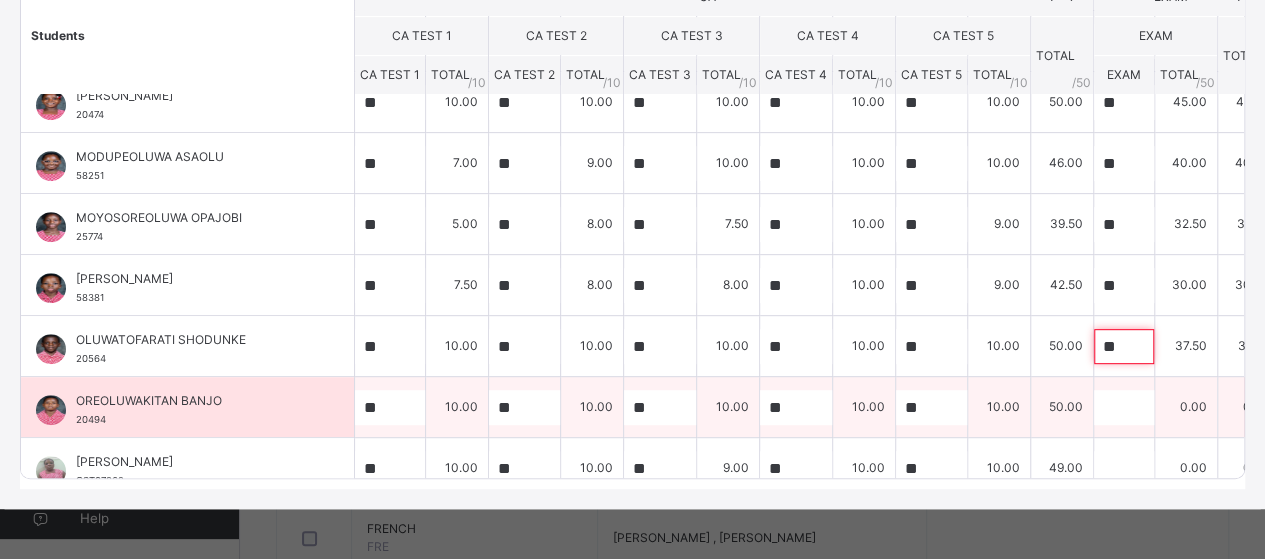 type on "**" 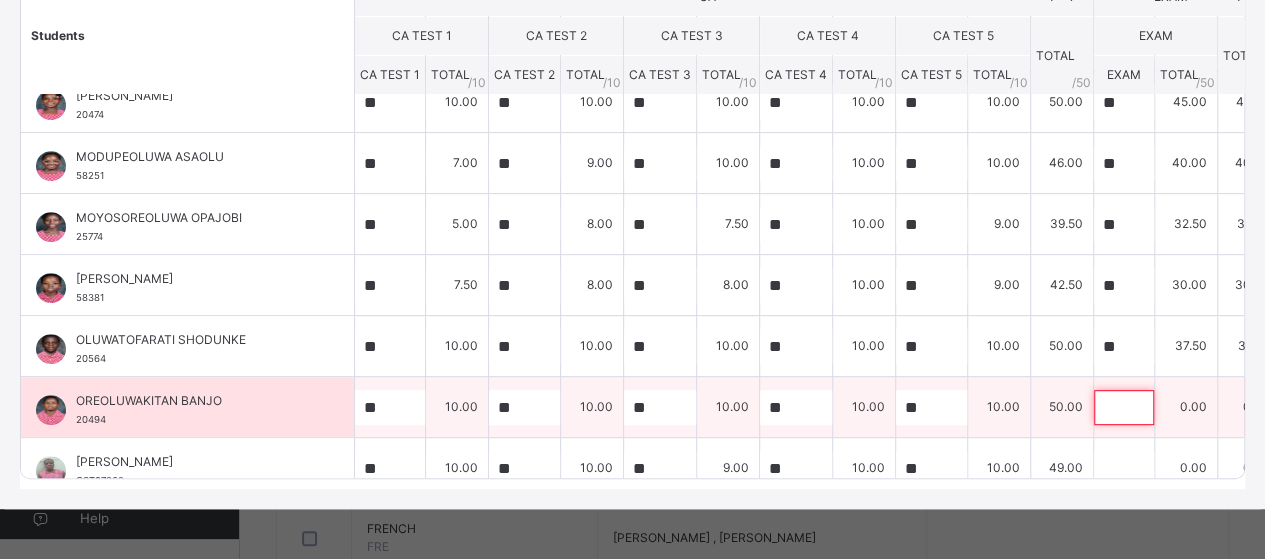 click at bounding box center (1124, 407) 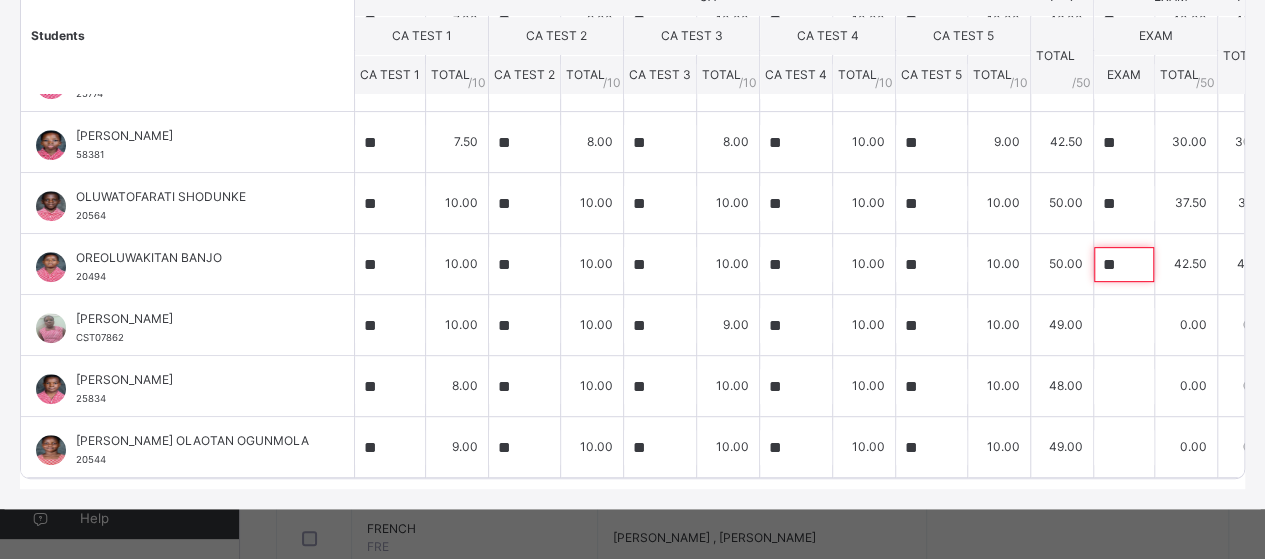 scroll, scrollTop: 554, scrollLeft: 0, axis: vertical 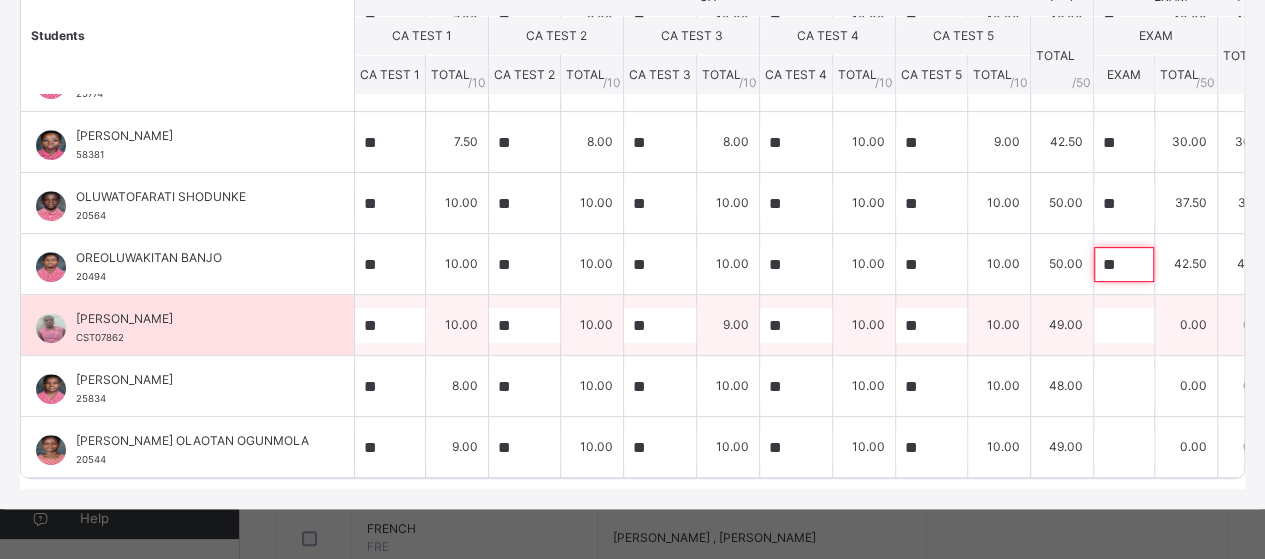 type on "**" 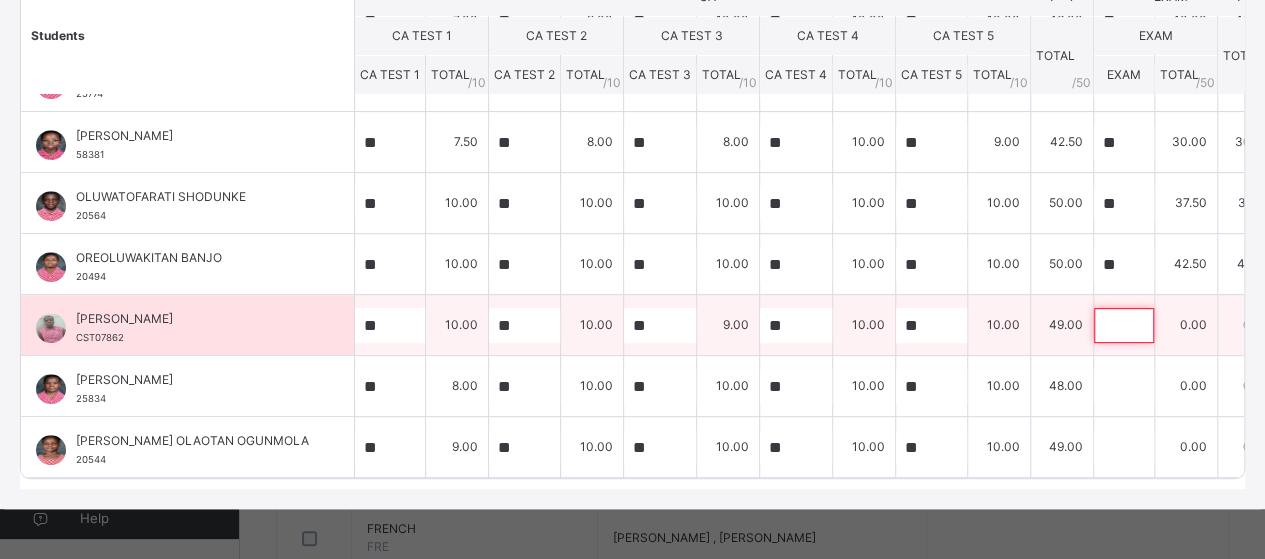 click at bounding box center [1124, 325] 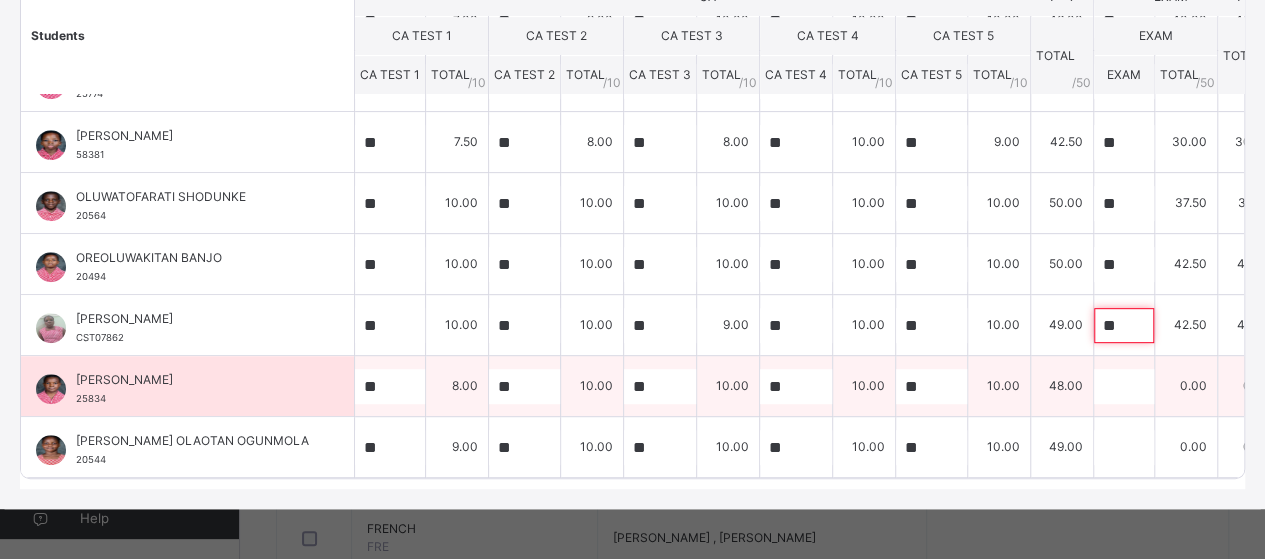 type on "**" 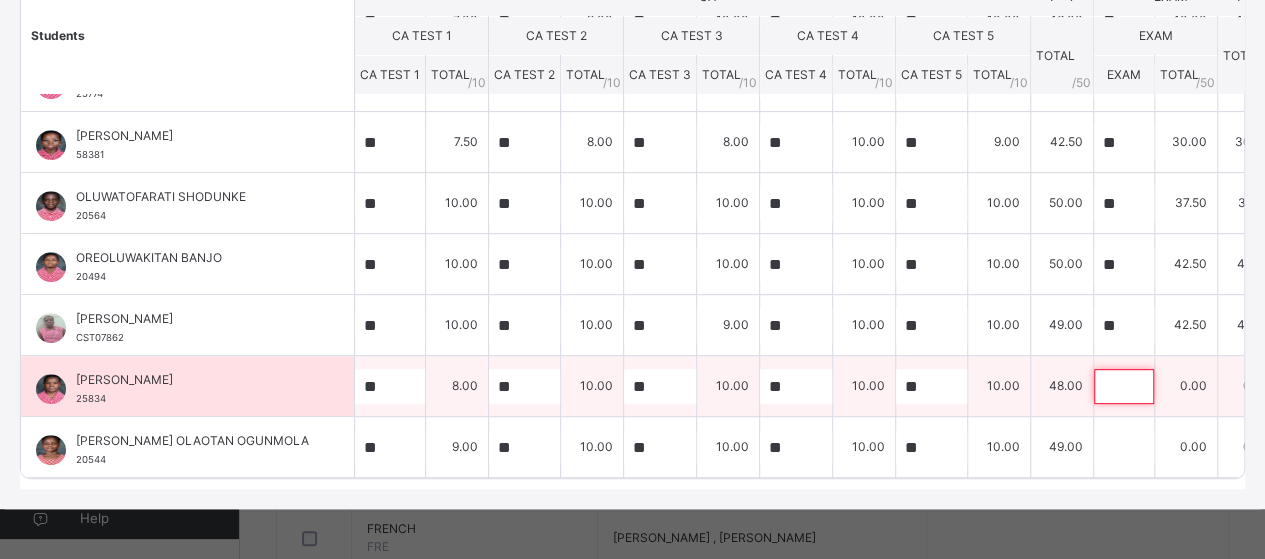 click at bounding box center (1124, 386) 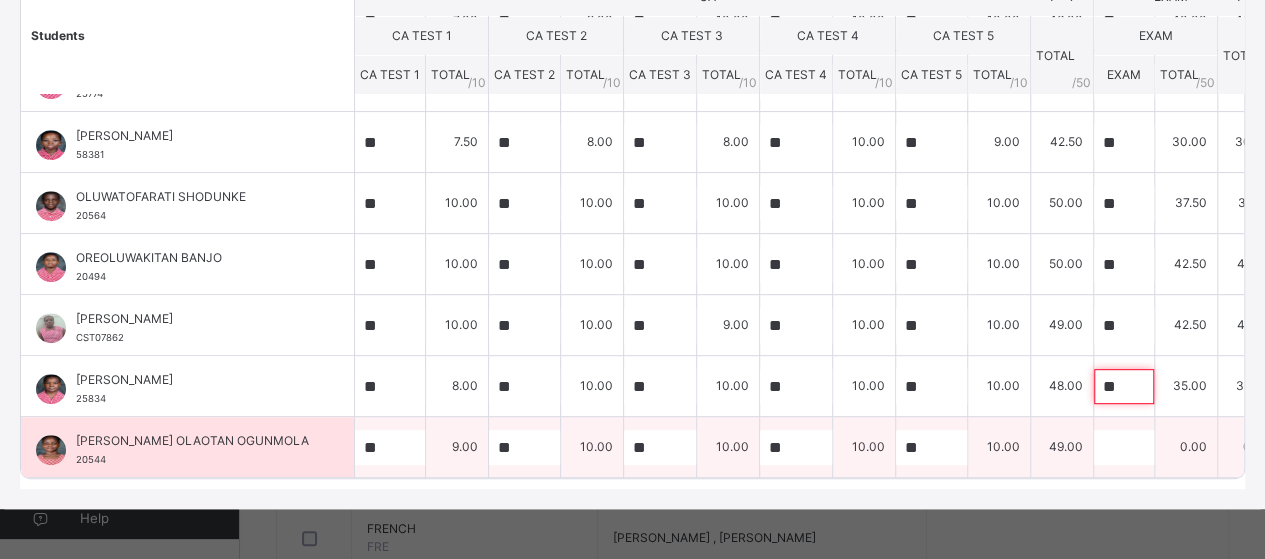 type on "**" 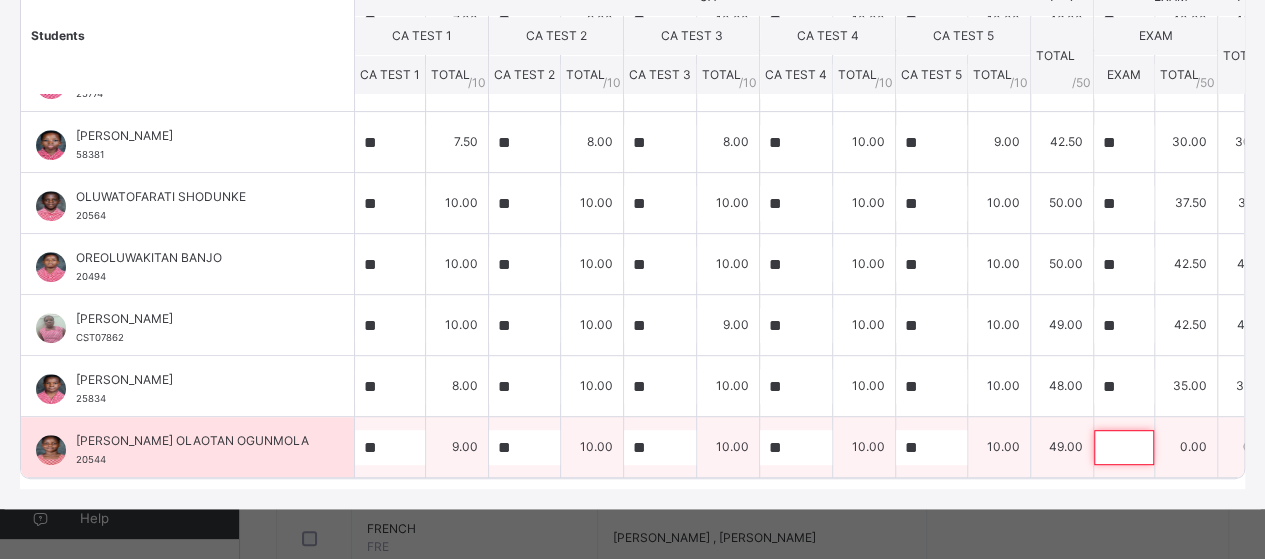click at bounding box center (1124, 447) 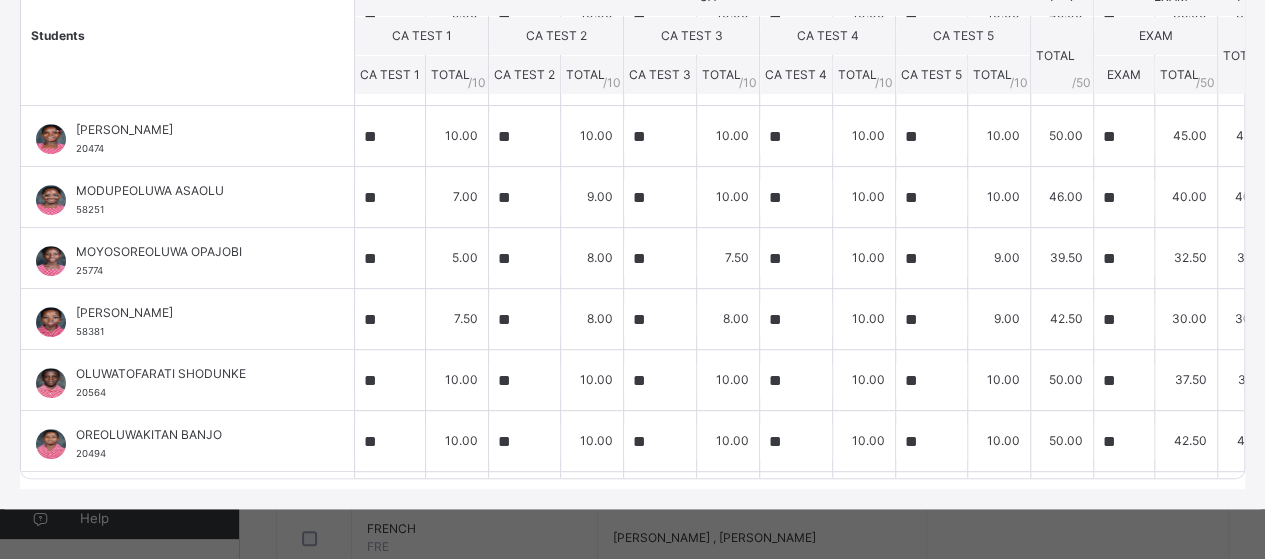 scroll, scrollTop: 554, scrollLeft: 0, axis: vertical 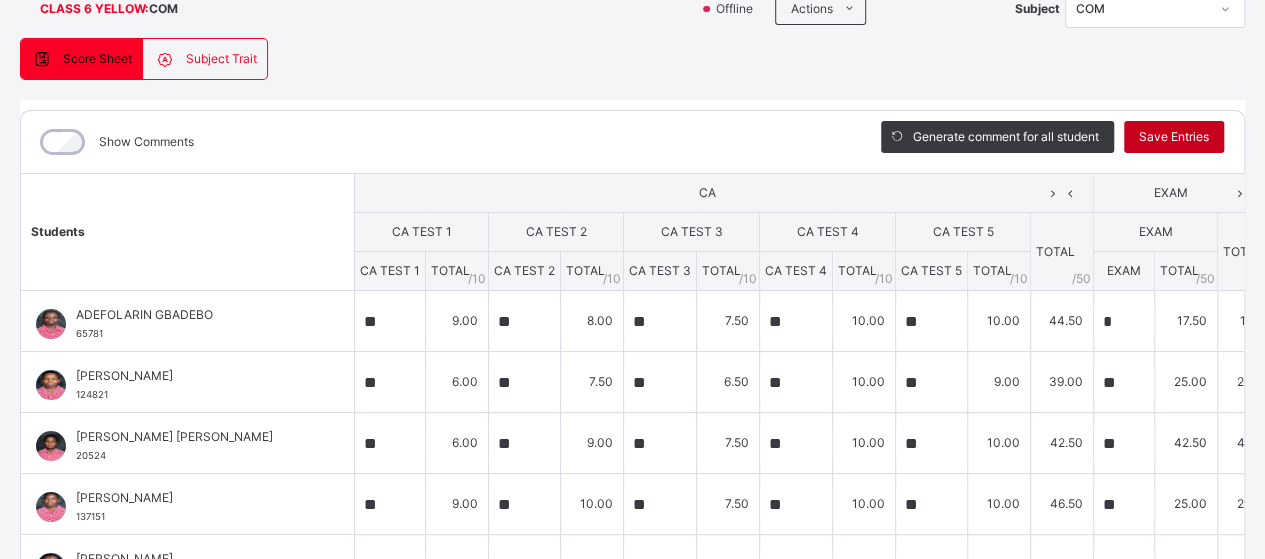 type on "**" 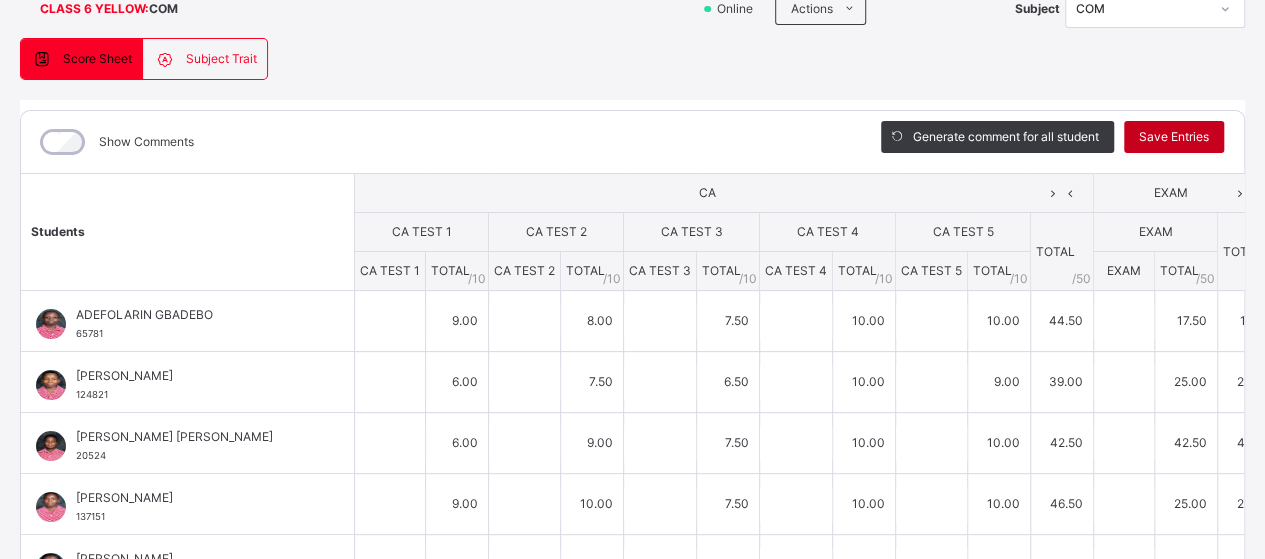type on "**" 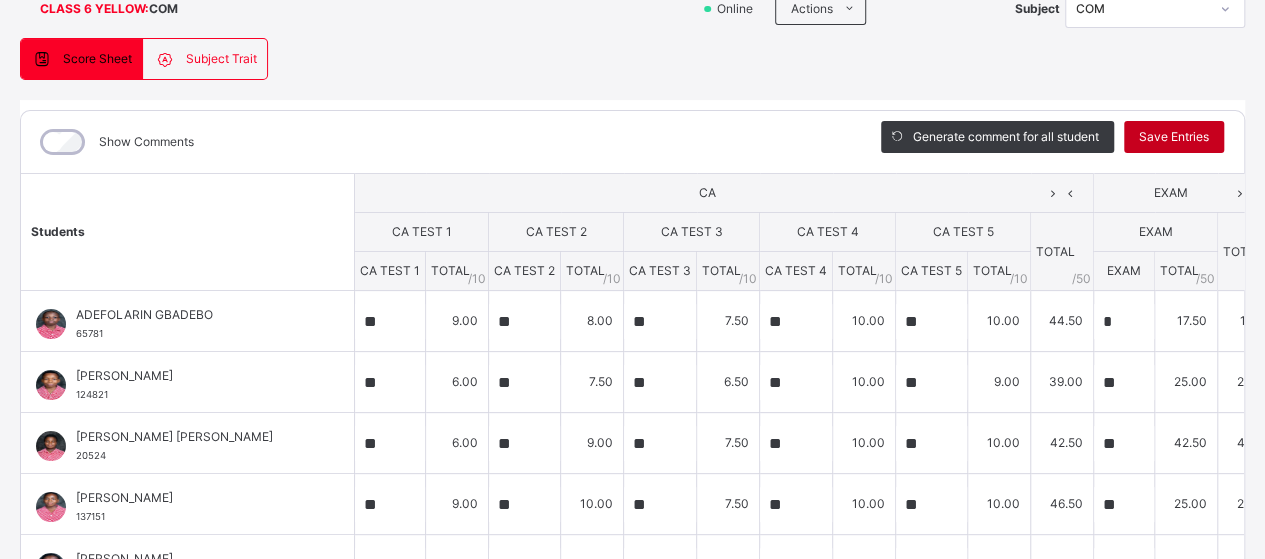 type on "**" 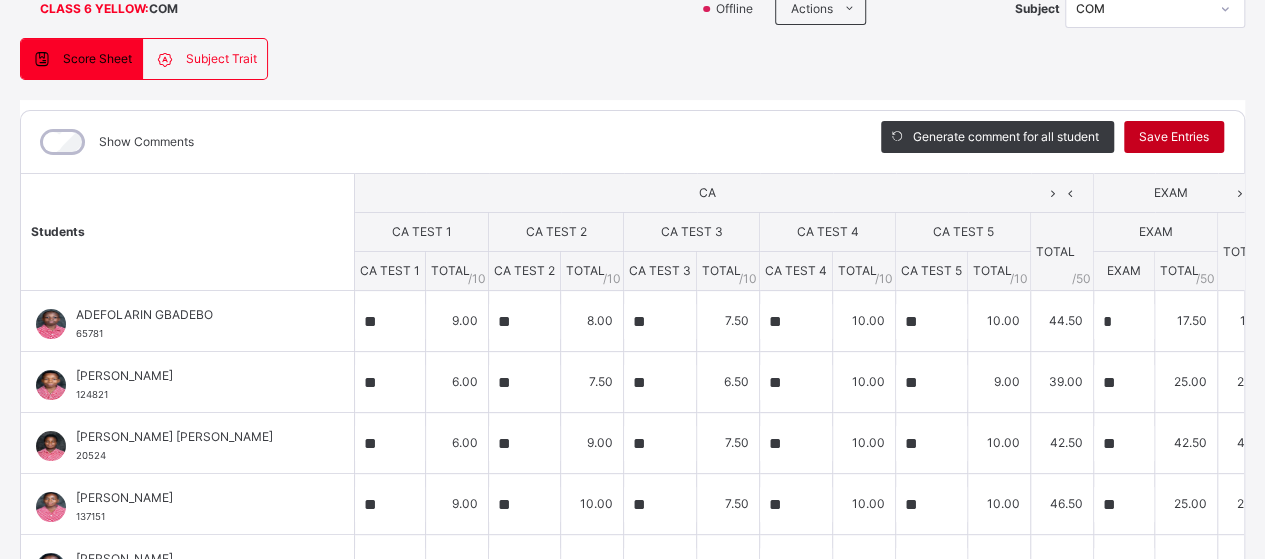 click on "Save Entries" at bounding box center (1174, 137) 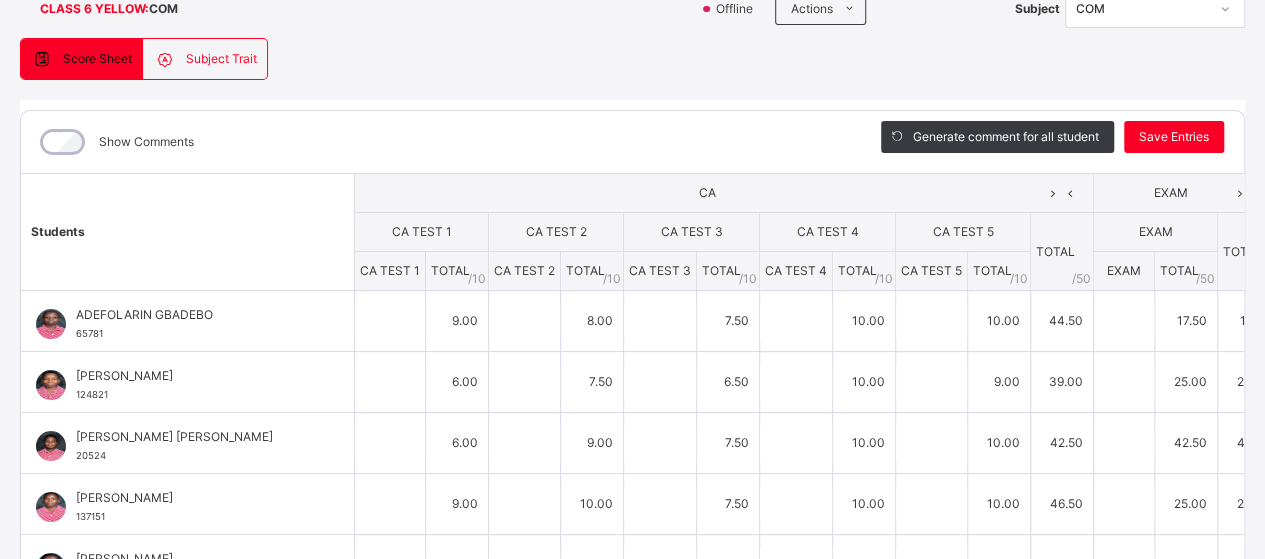 type on "**" 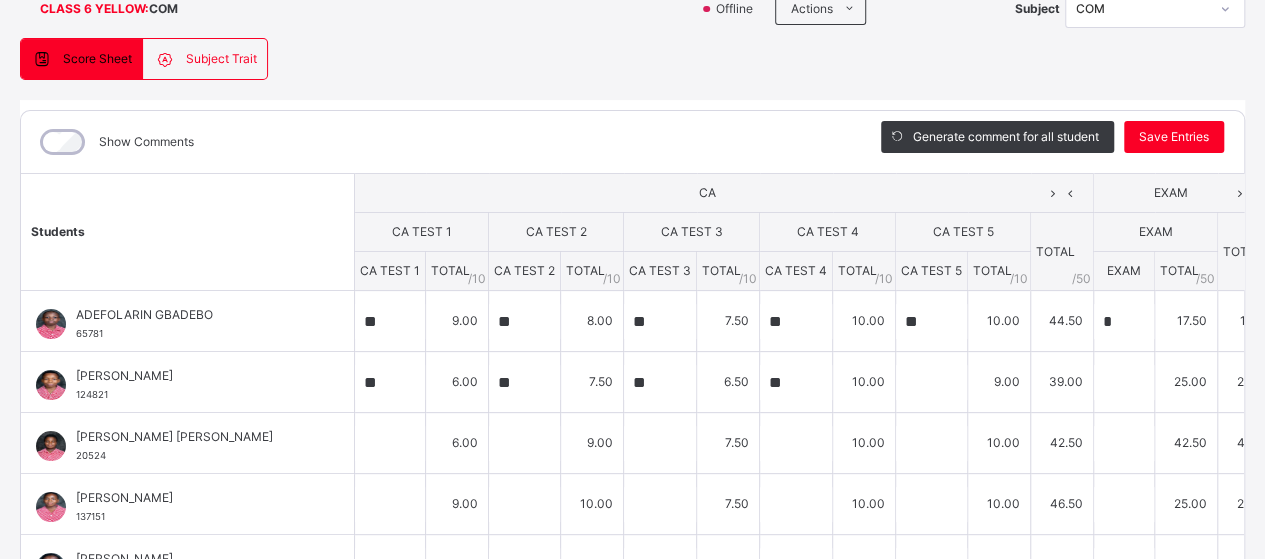 type on "**" 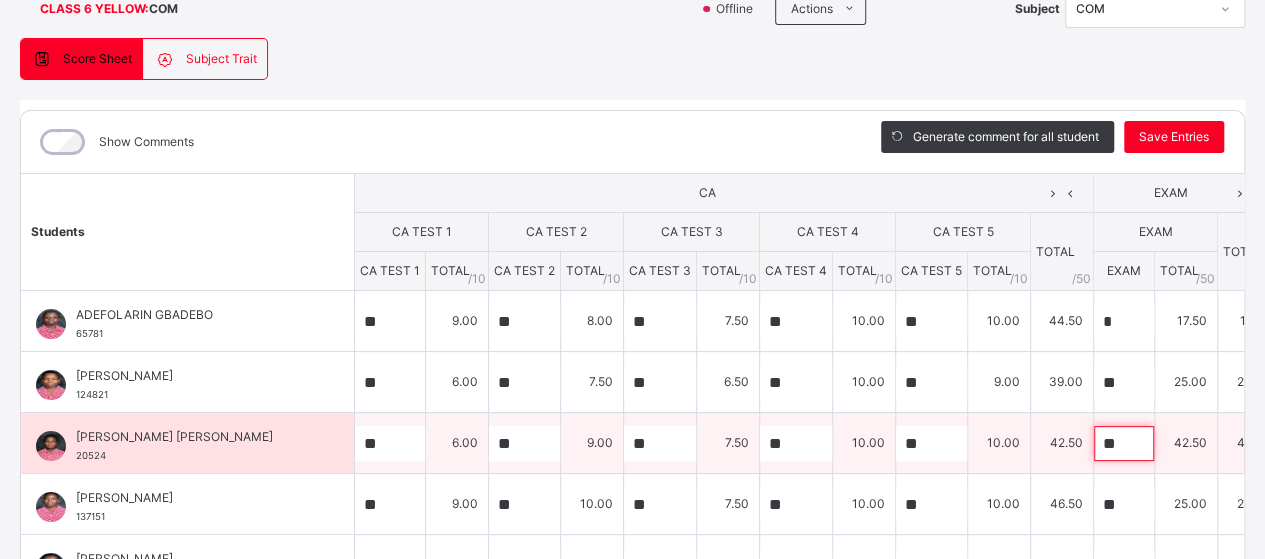 click on "**" at bounding box center [1124, 443] 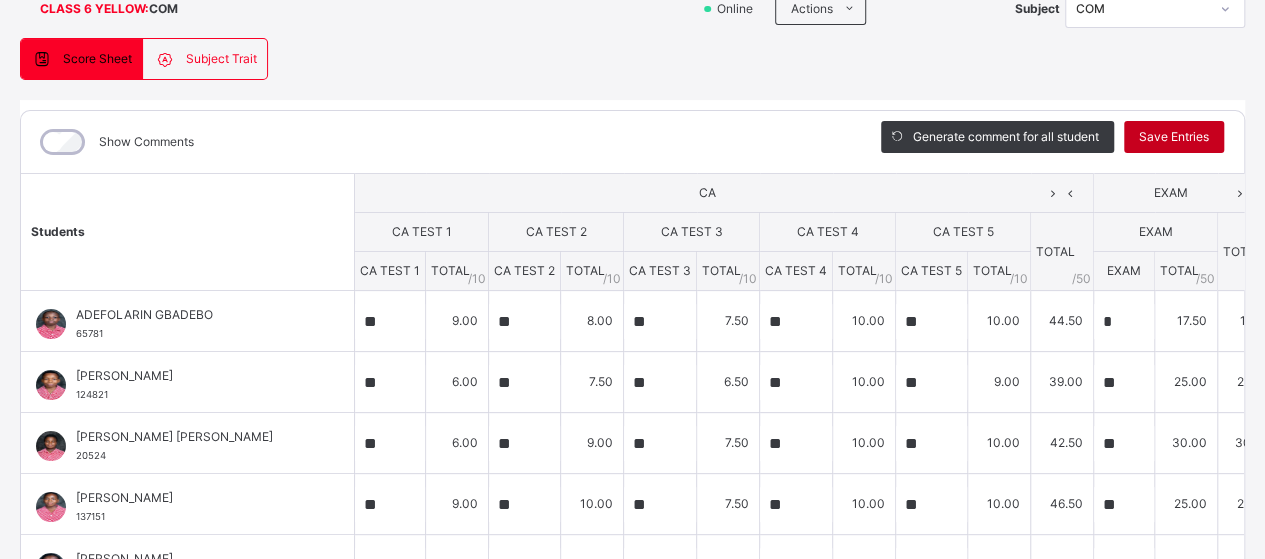 click on "Save Entries" at bounding box center (1174, 137) 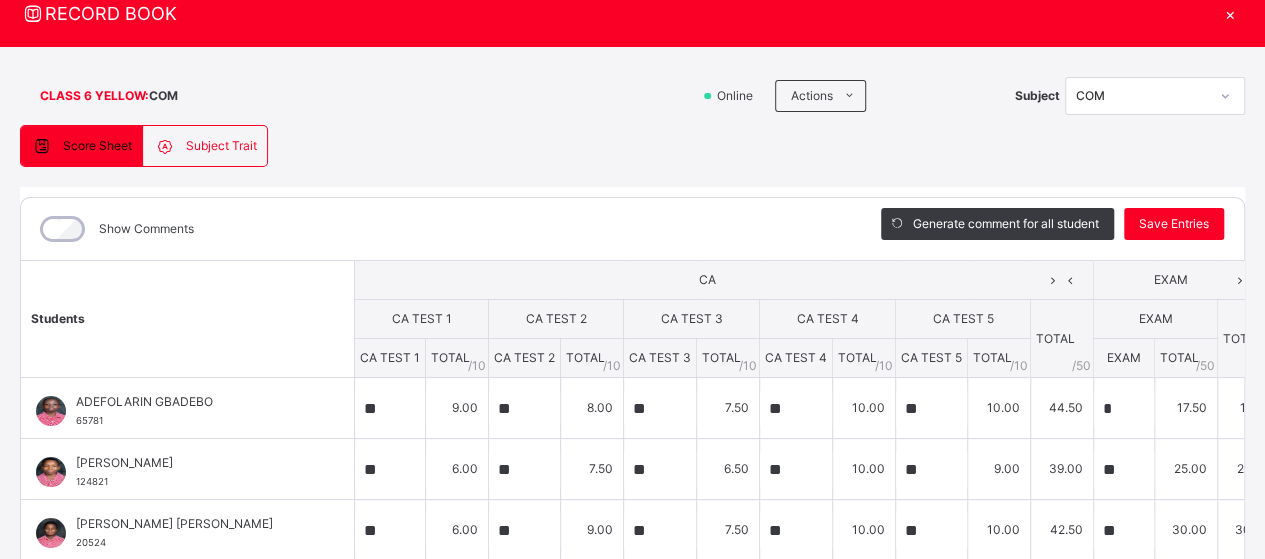 scroll, scrollTop: 68, scrollLeft: 0, axis: vertical 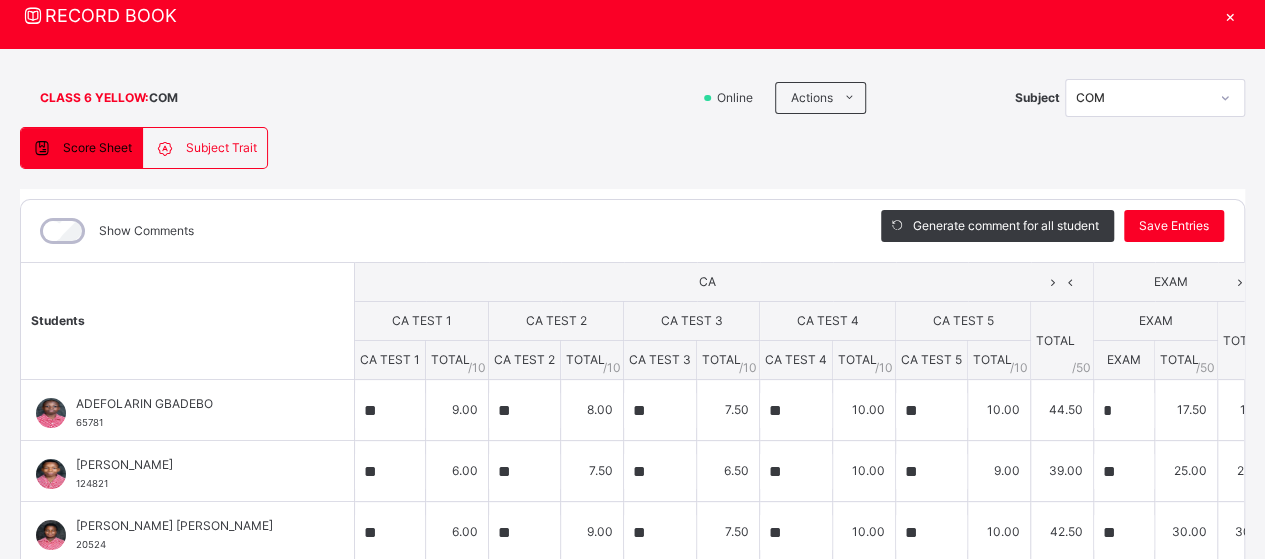 click 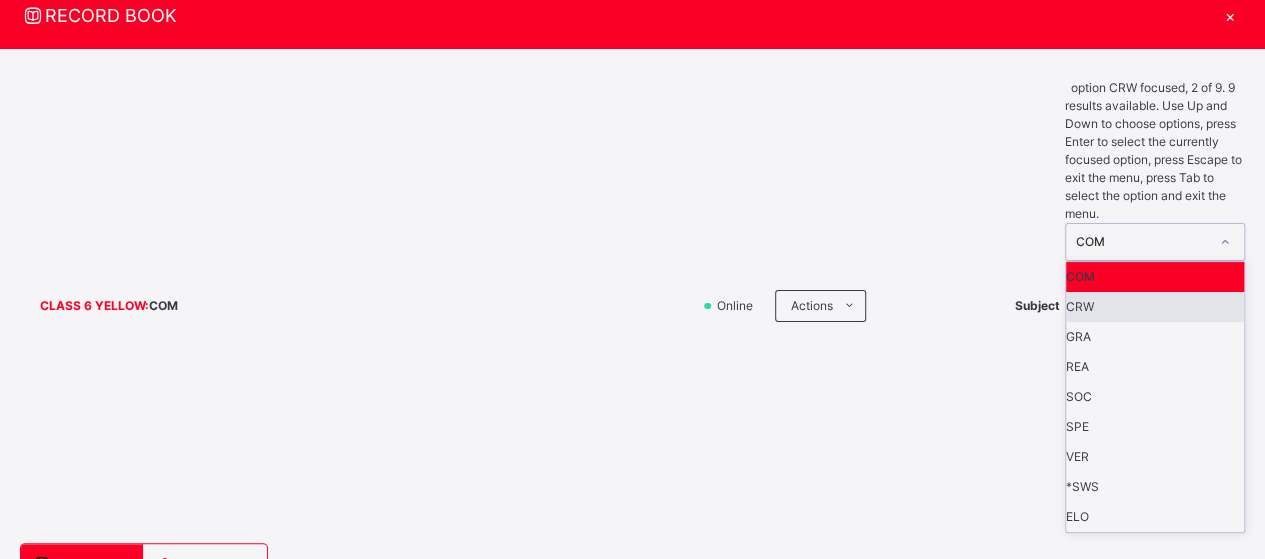 click on "CRW" at bounding box center (1155, 307) 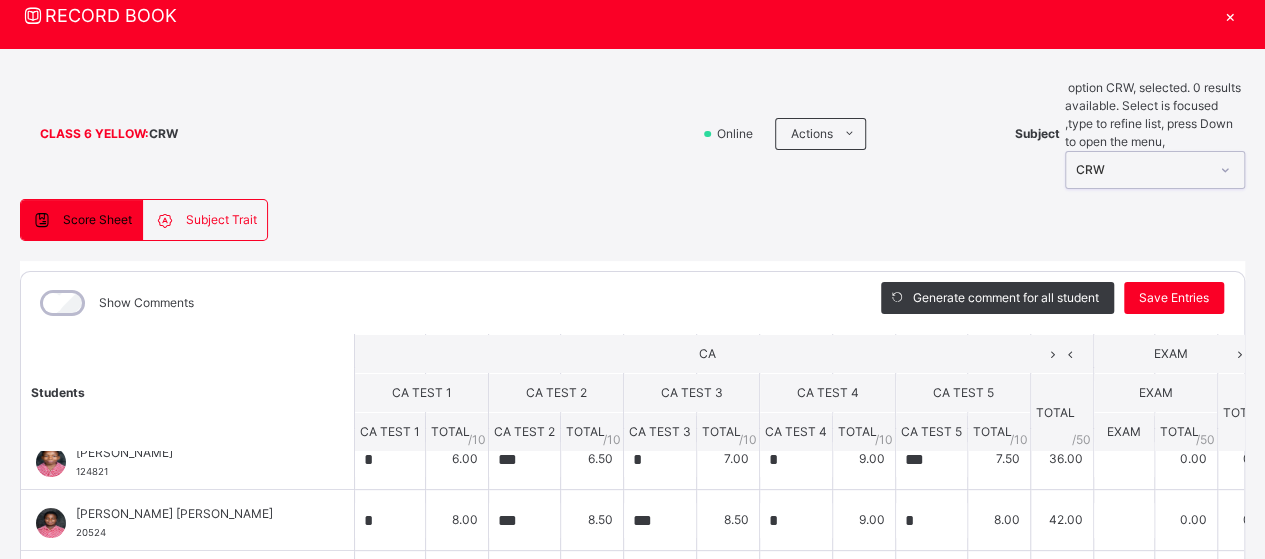 scroll, scrollTop: 0, scrollLeft: 0, axis: both 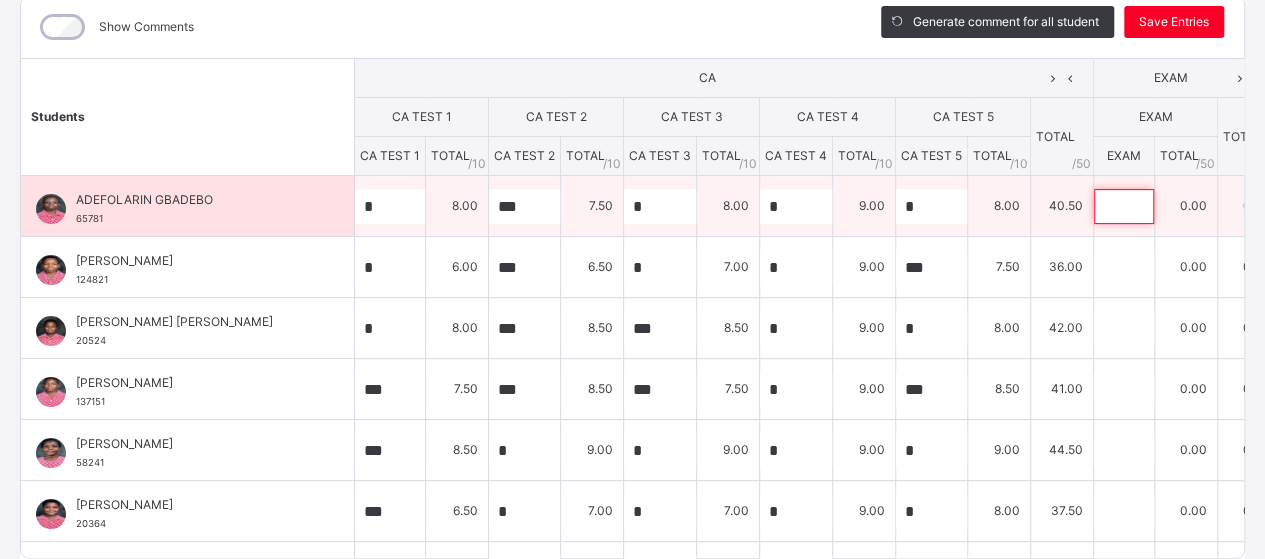 click at bounding box center [1124, 206] 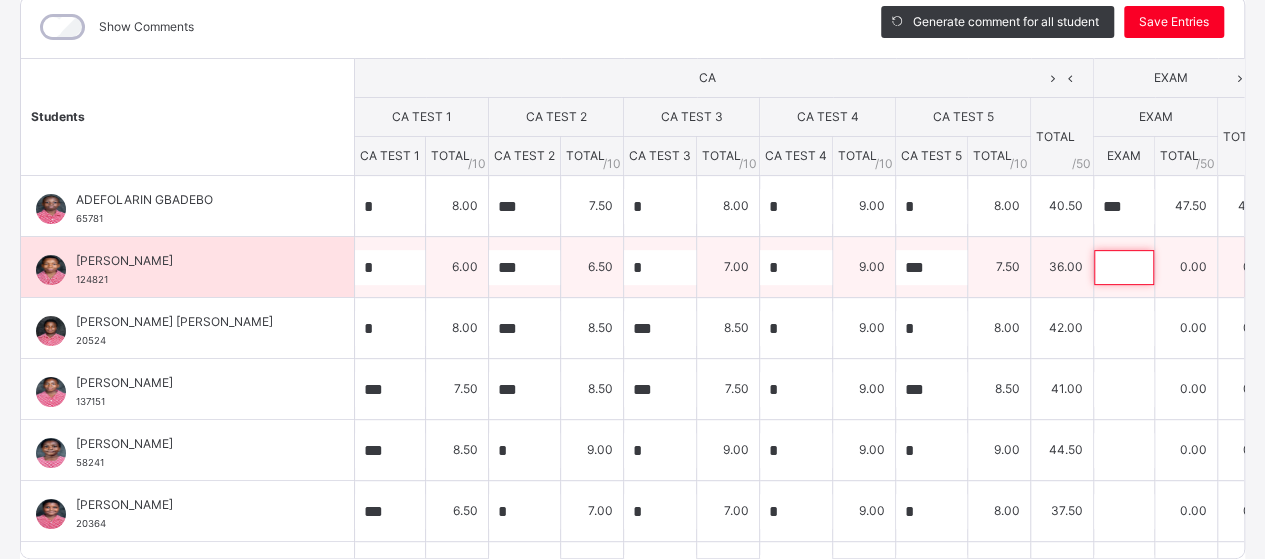 click at bounding box center [1124, 267] 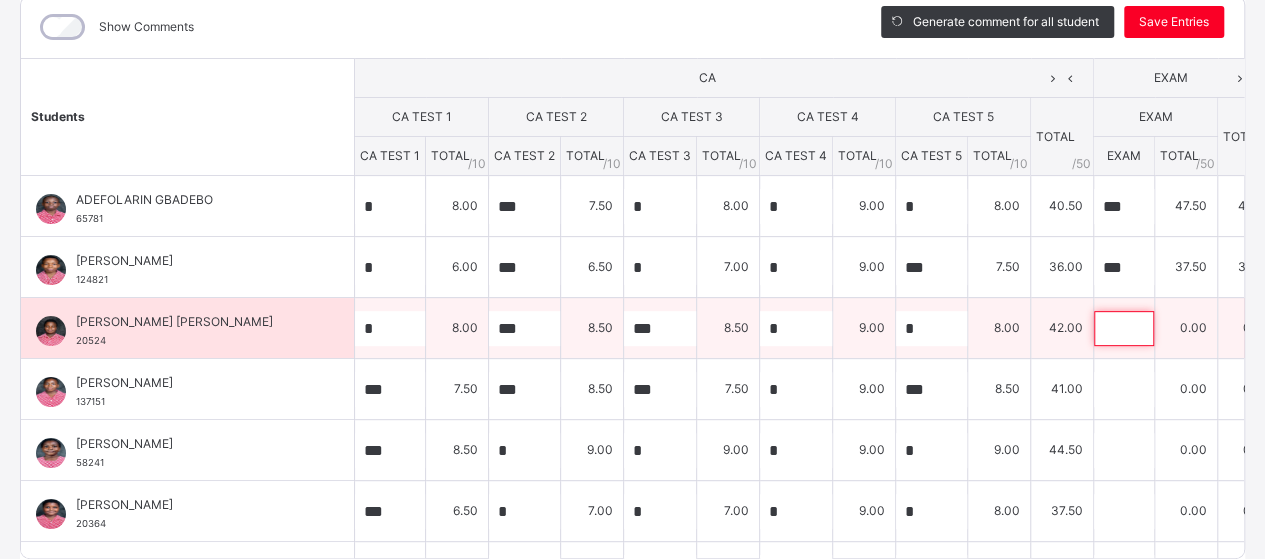 click at bounding box center (1124, 328) 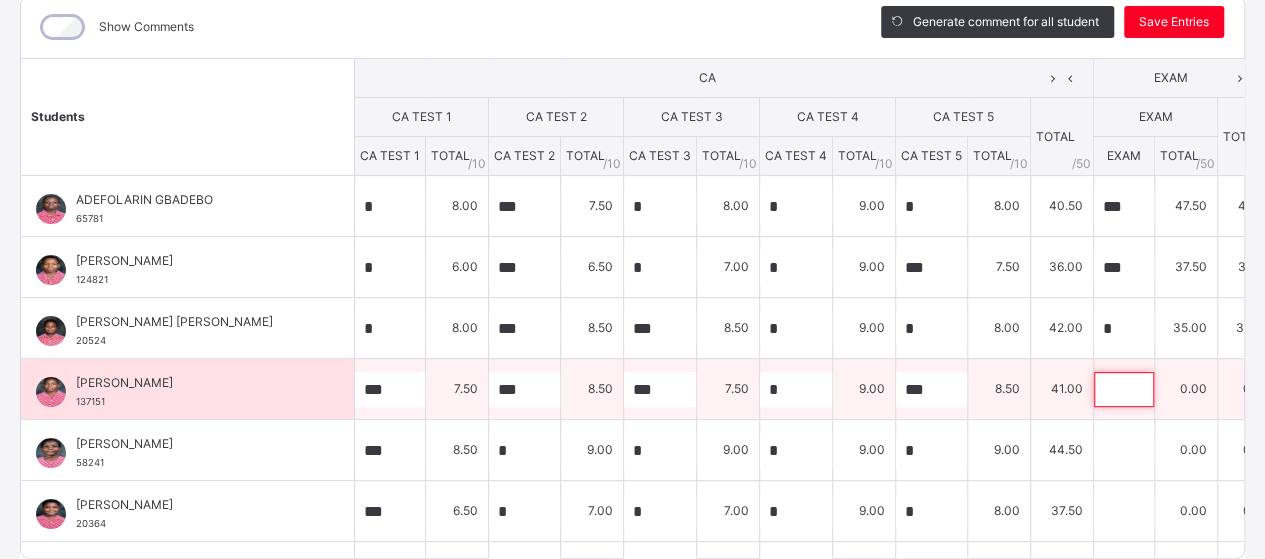 click at bounding box center (1124, 389) 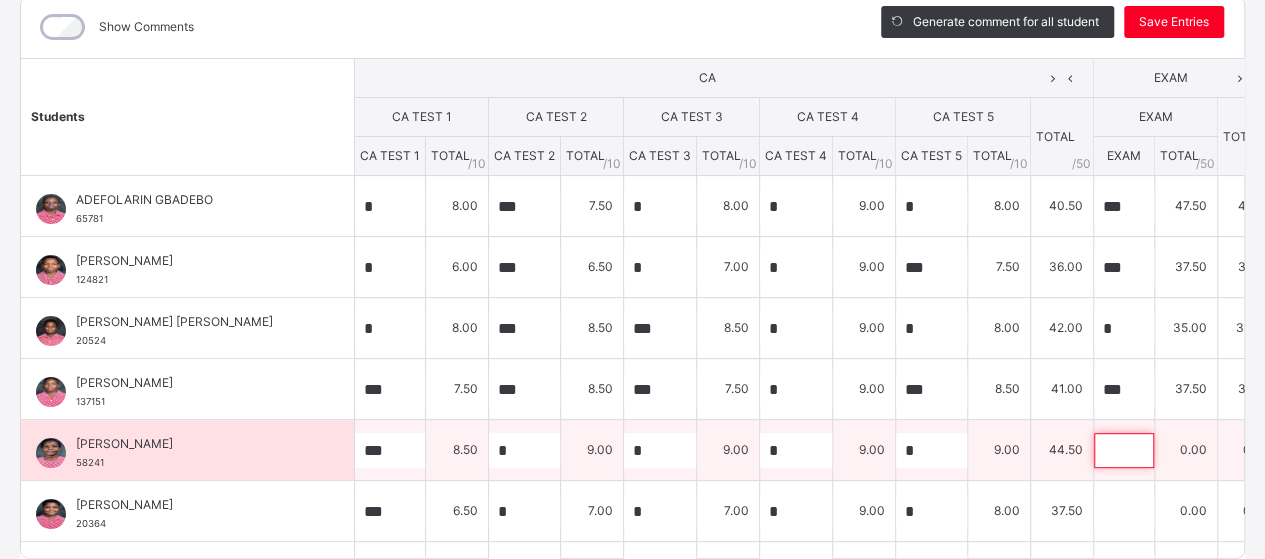 click at bounding box center (1124, 450) 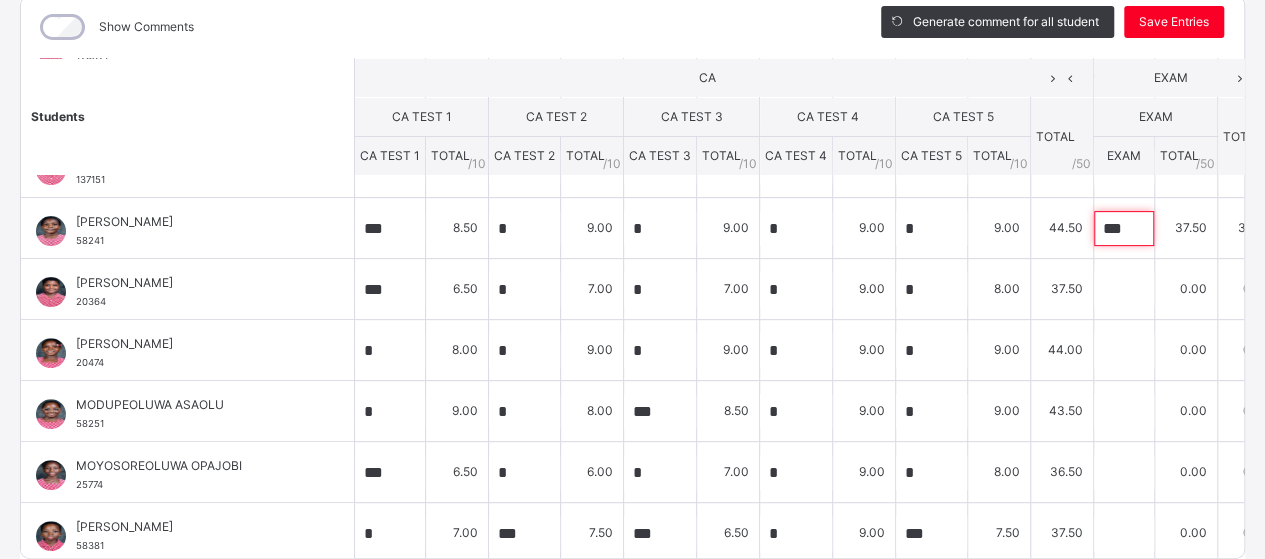 scroll, scrollTop: 230, scrollLeft: 0, axis: vertical 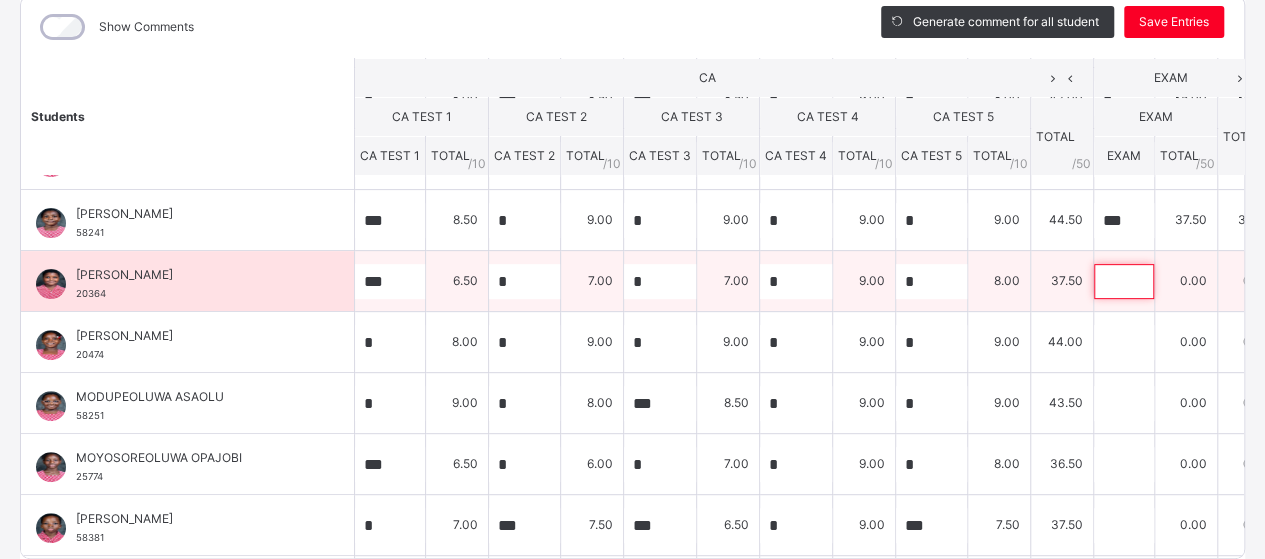 click at bounding box center (1124, 281) 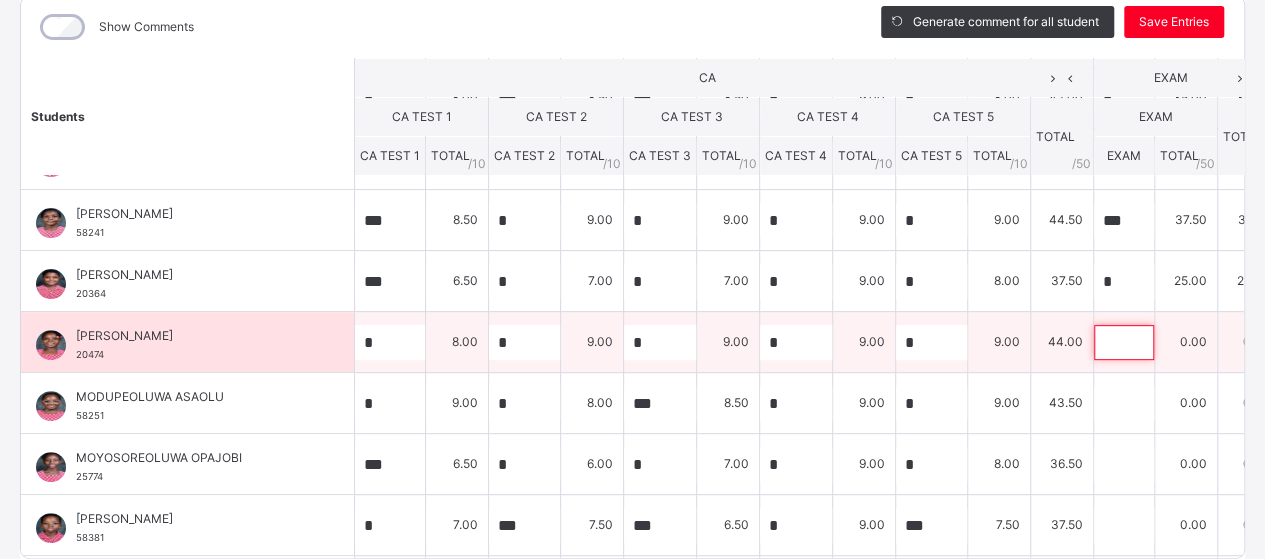 click at bounding box center (1124, 342) 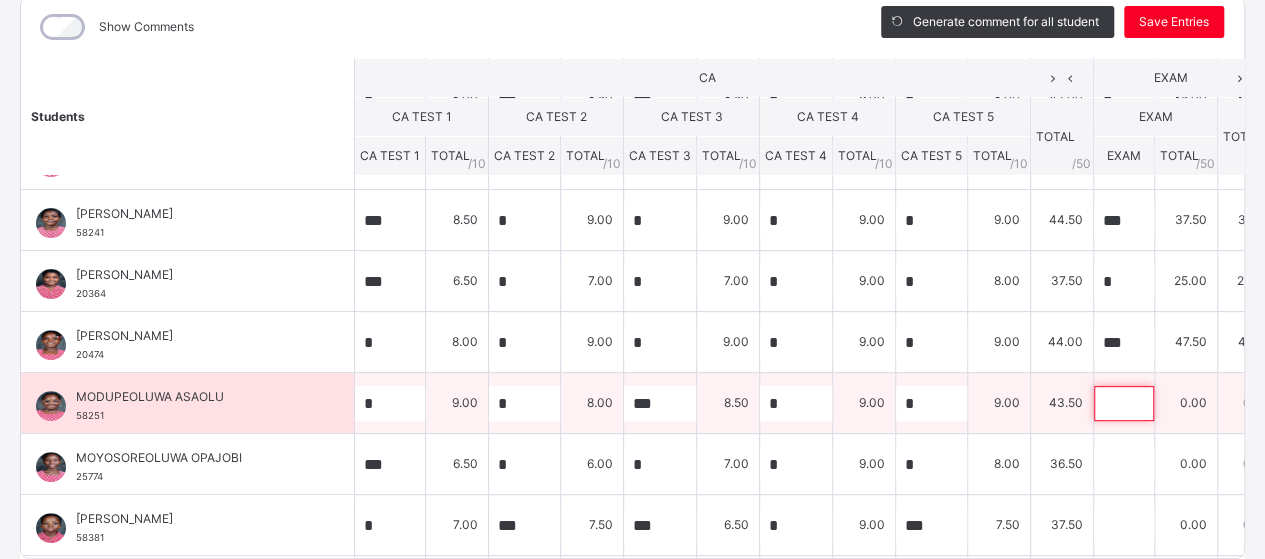 click at bounding box center [1124, 403] 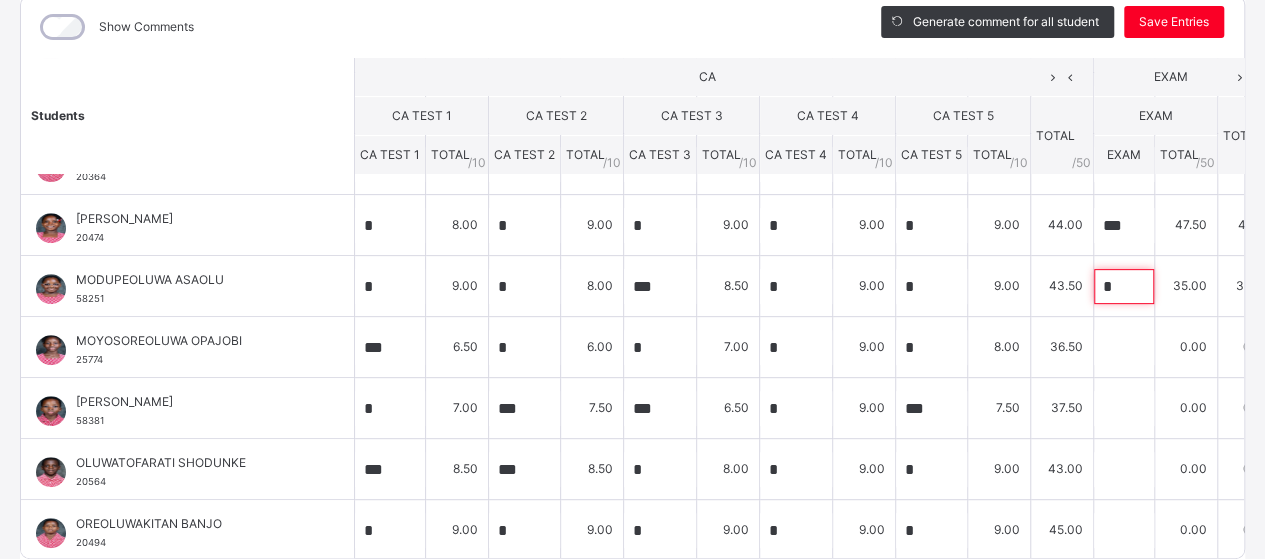 scroll, scrollTop: 354, scrollLeft: 0, axis: vertical 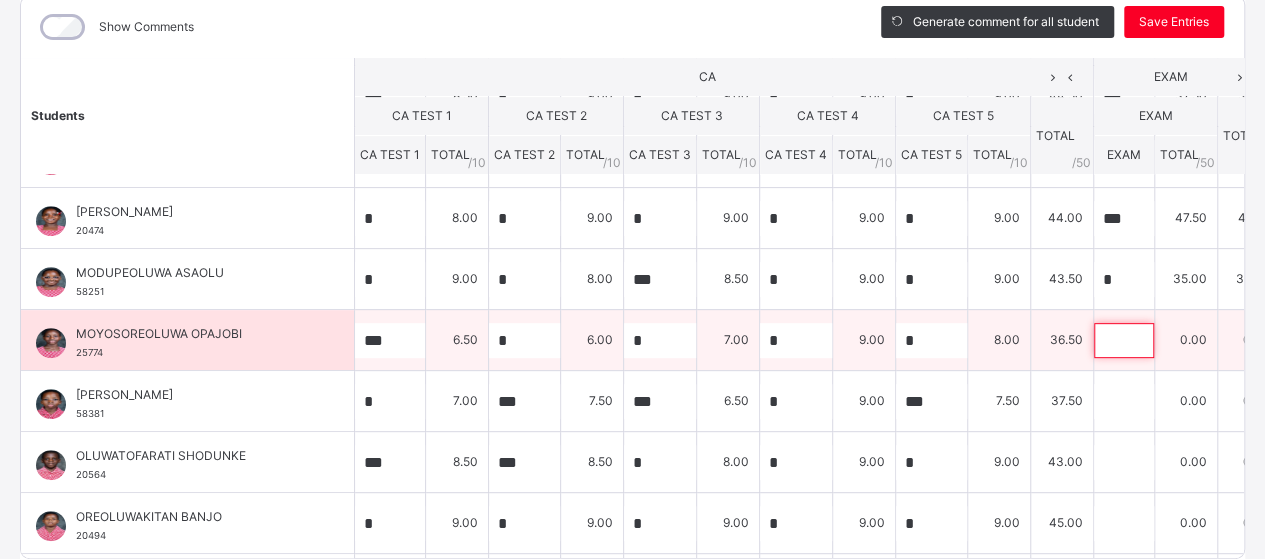 click at bounding box center [1124, 340] 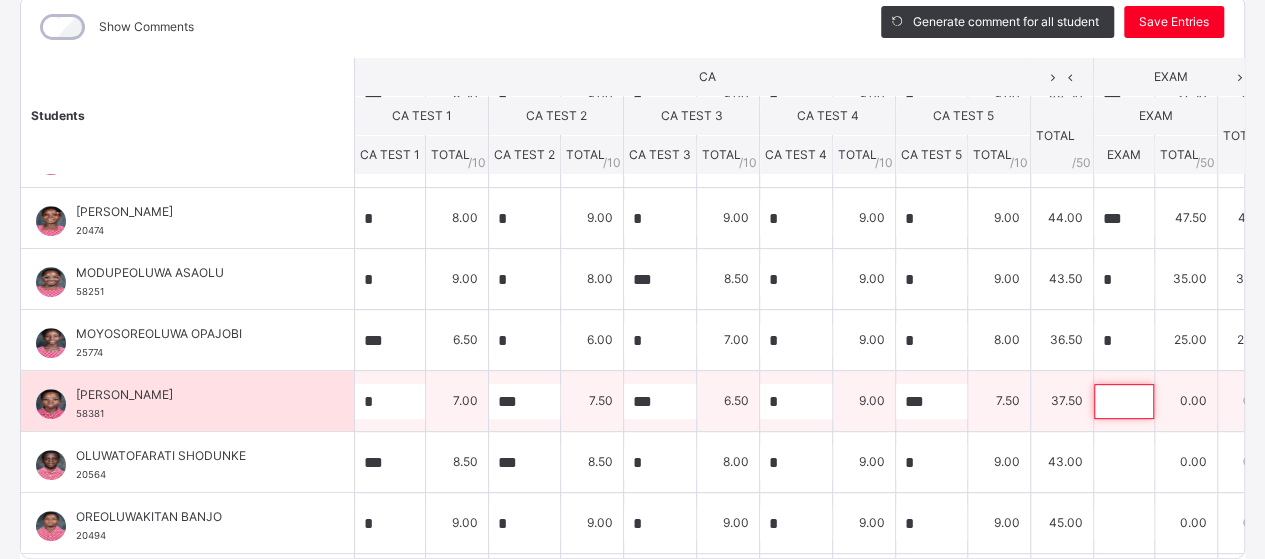 click at bounding box center [1124, 401] 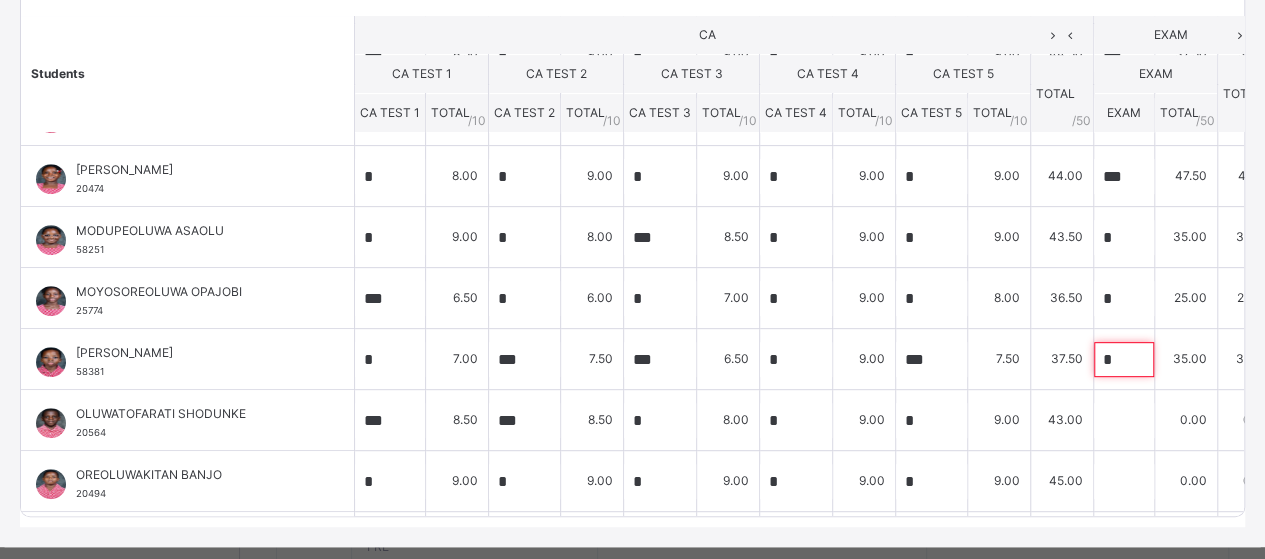 scroll, scrollTop: 366, scrollLeft: 0, axis: vertical 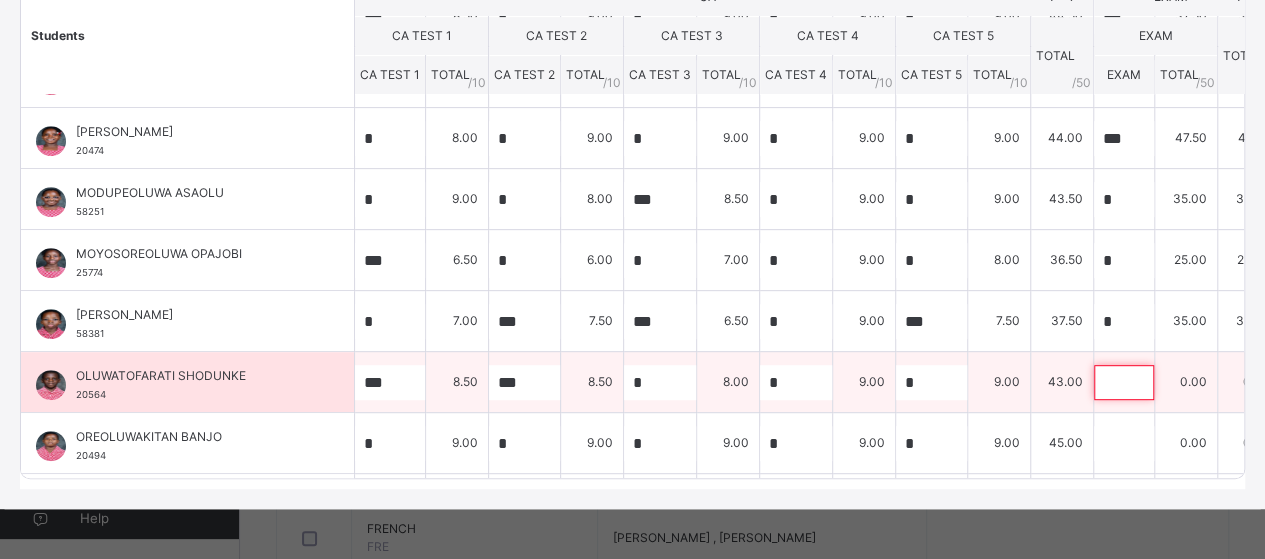 click at bounding box center (1124, 382) 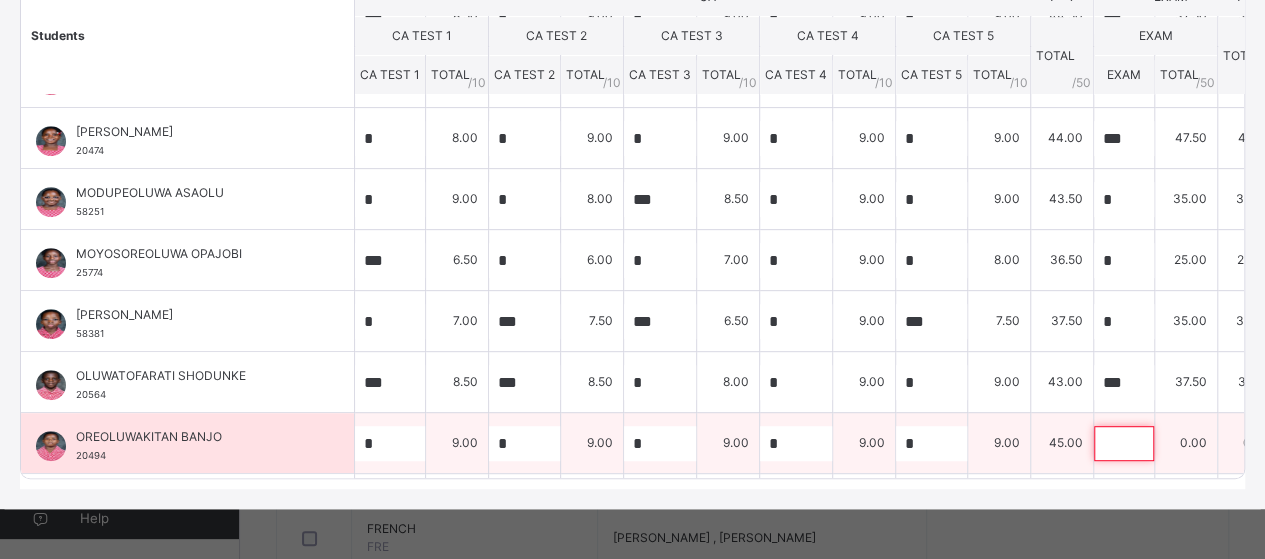 click at bounding box center [1124, 443] 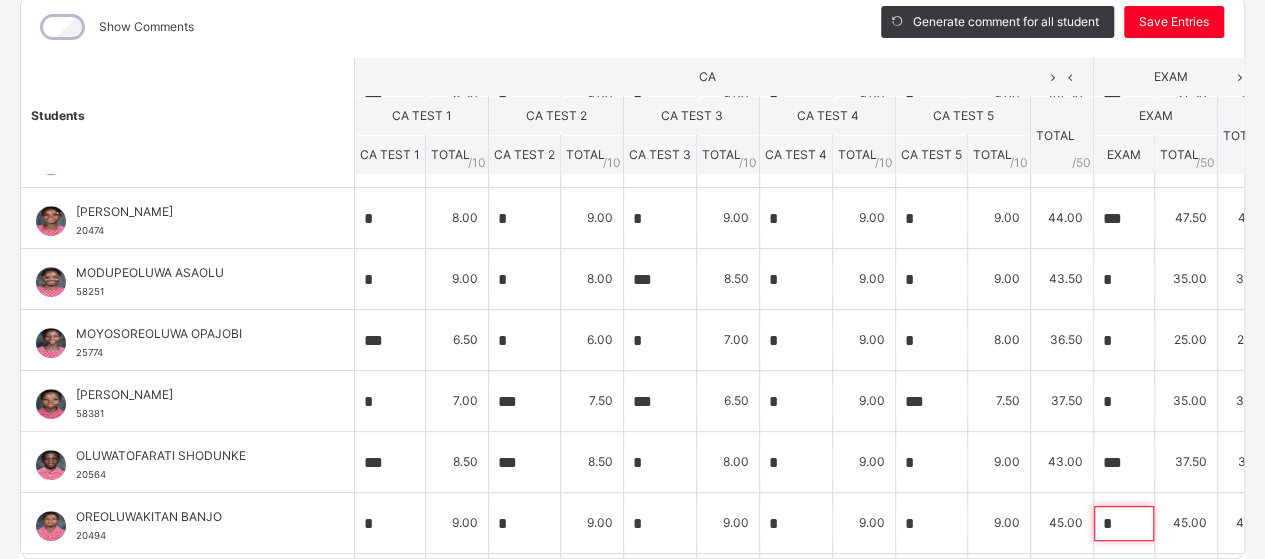 scroll, scrollTop: 274, scrollLeft: 0, axis: vertical 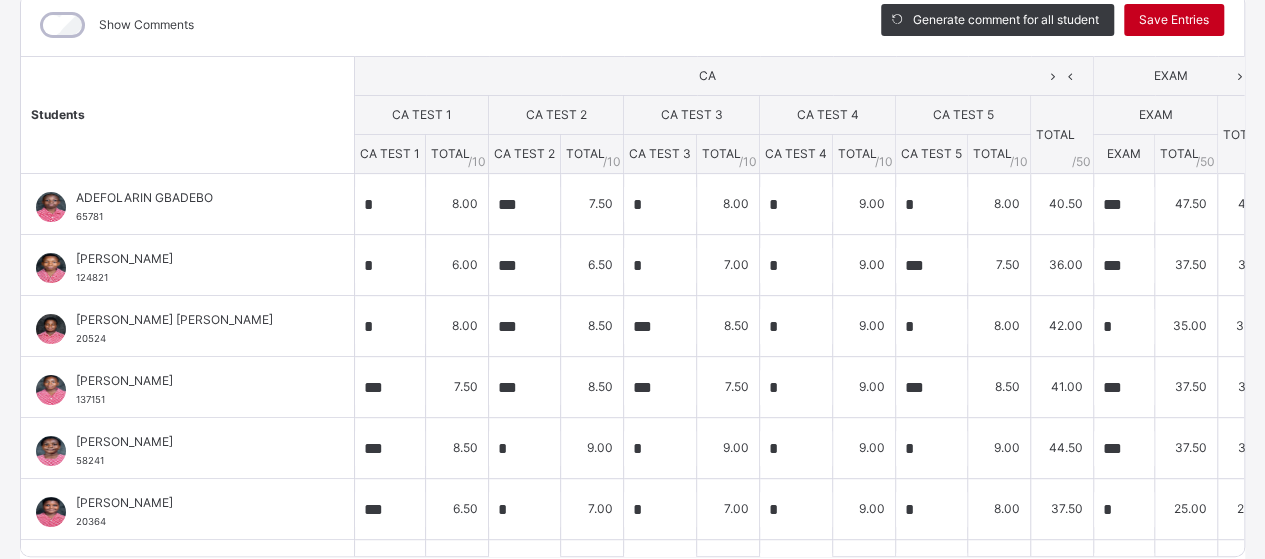 click on "Save Entries" at bounding box center (1174, 20) 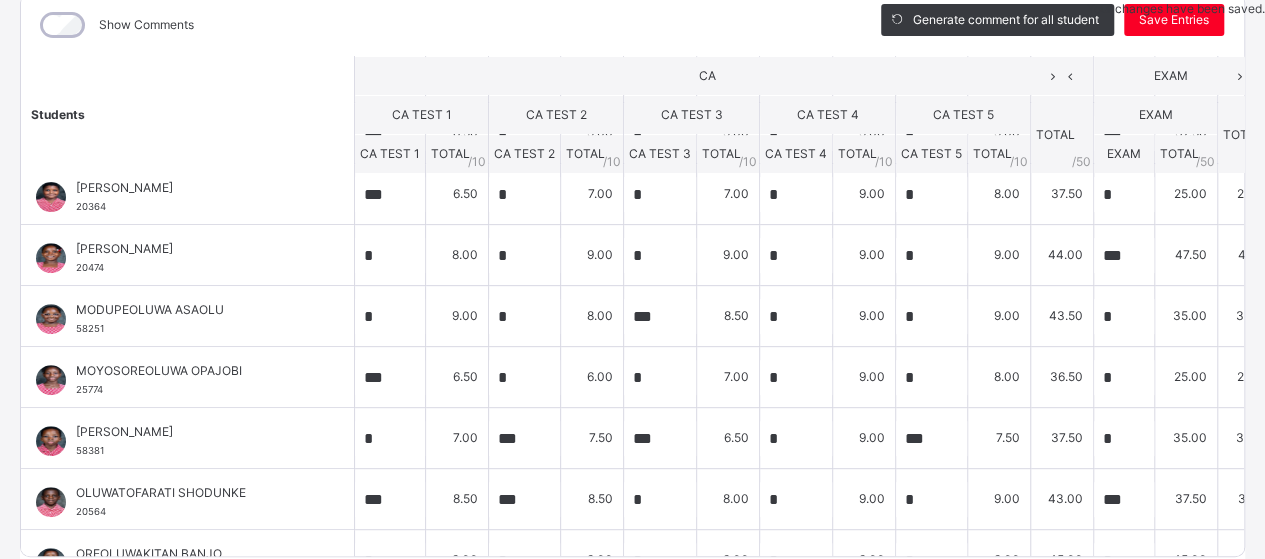 scroll, scrollTop: 270, scrollLeft: 0, axis: vertical 